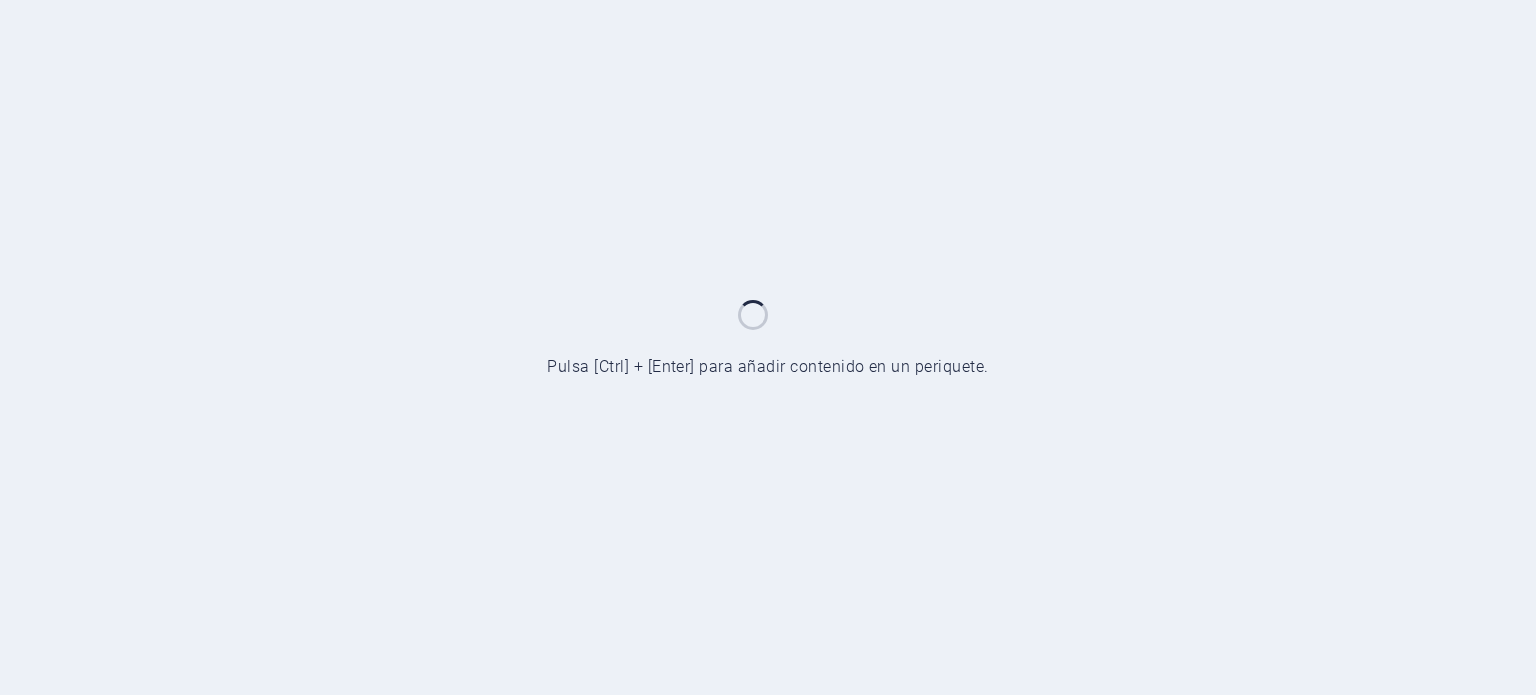 scroll, scrollTop: 0, scrollLeft: 0, axis: both 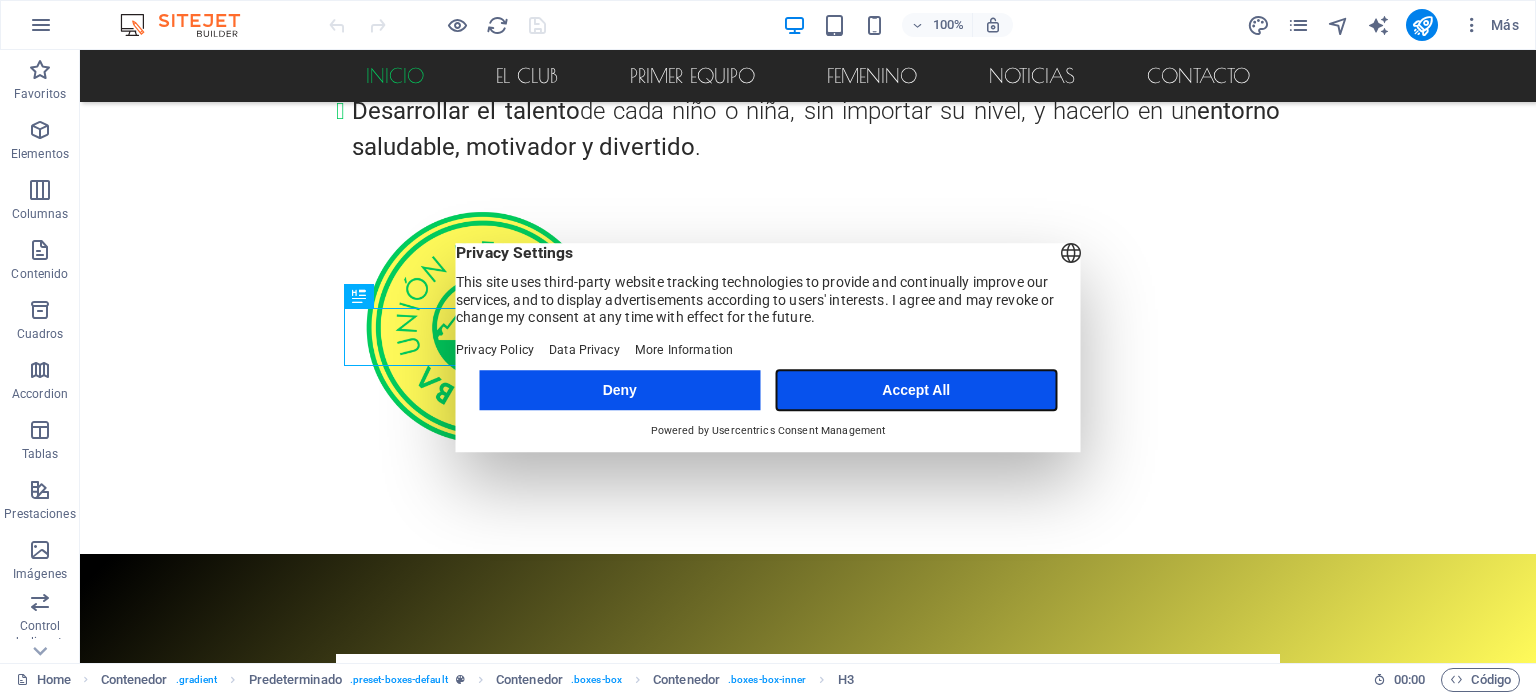 click on "Accept All" at bounding box center (916, 390) 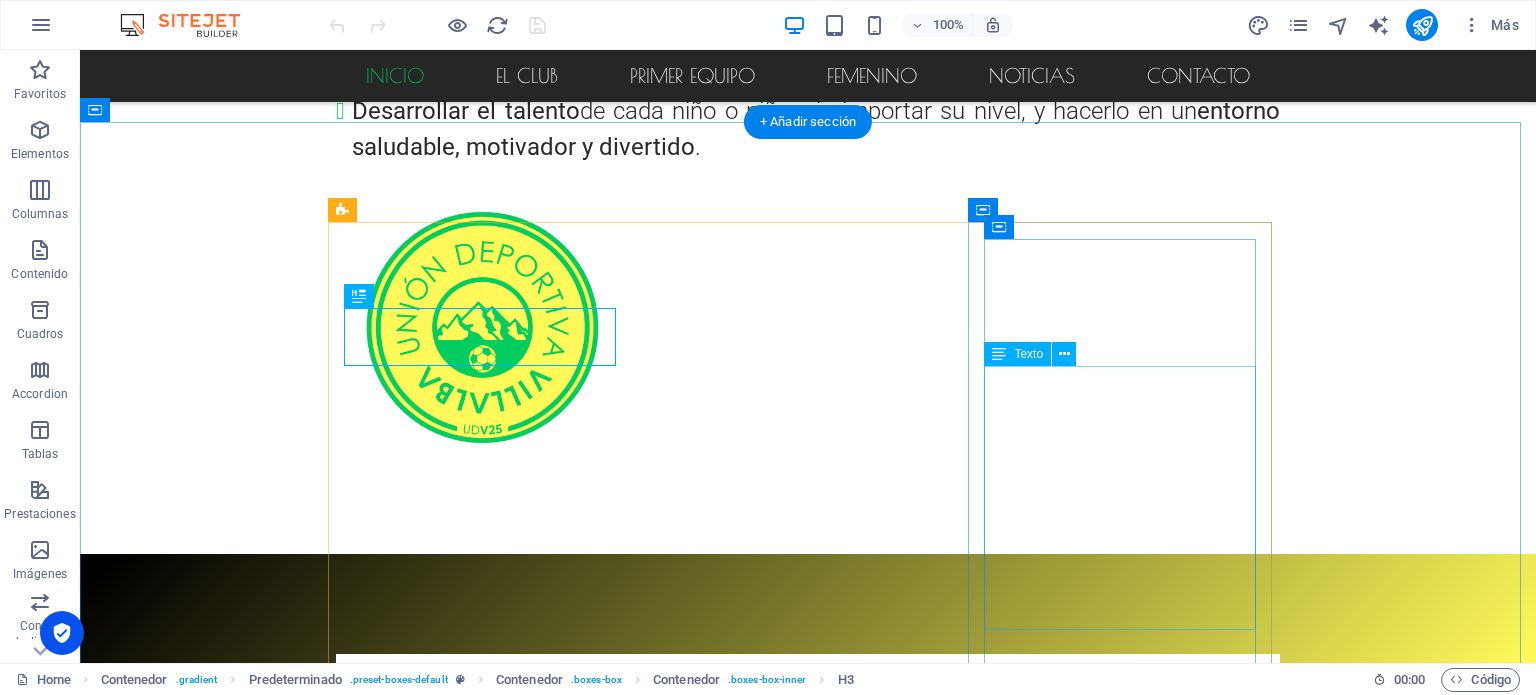 scroll, scrollTop: 0, scrollLeft: 0, axis: both 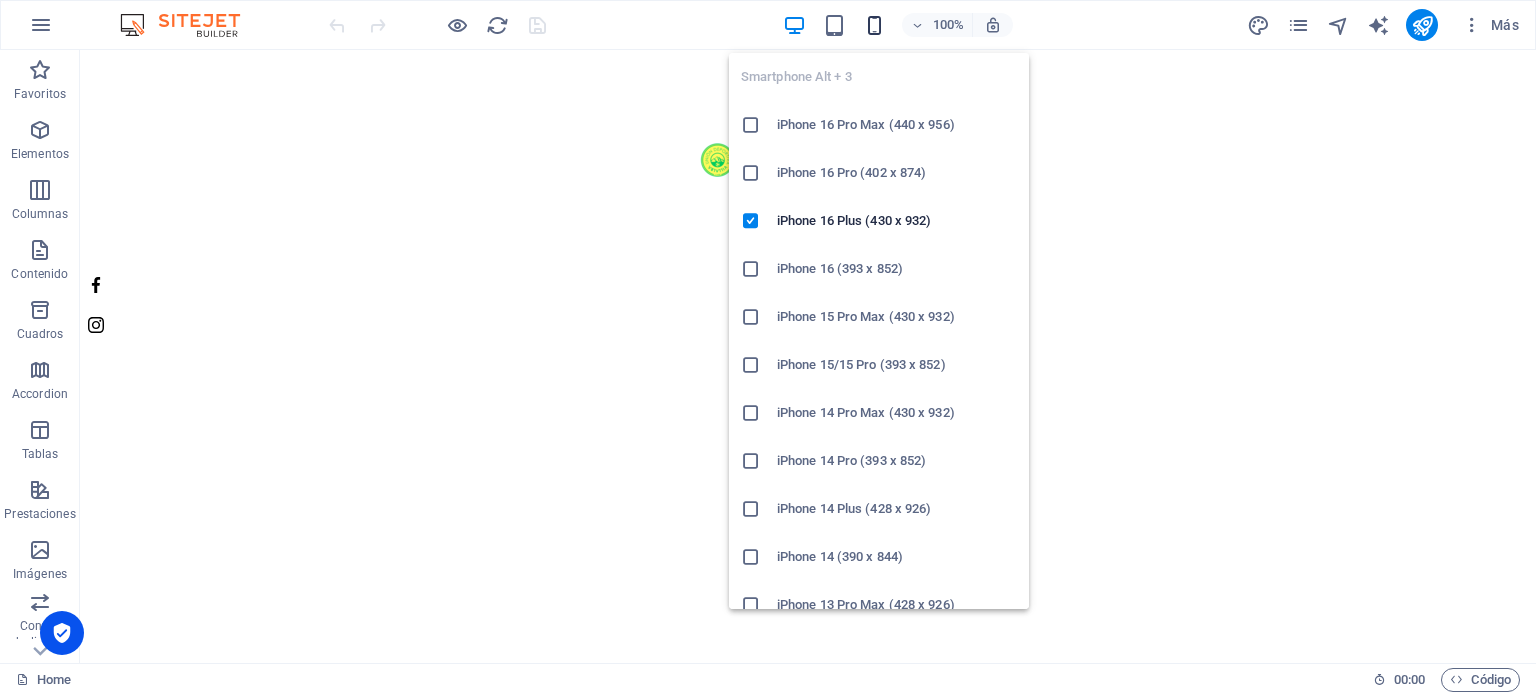 click at bounding box center (874, 25) 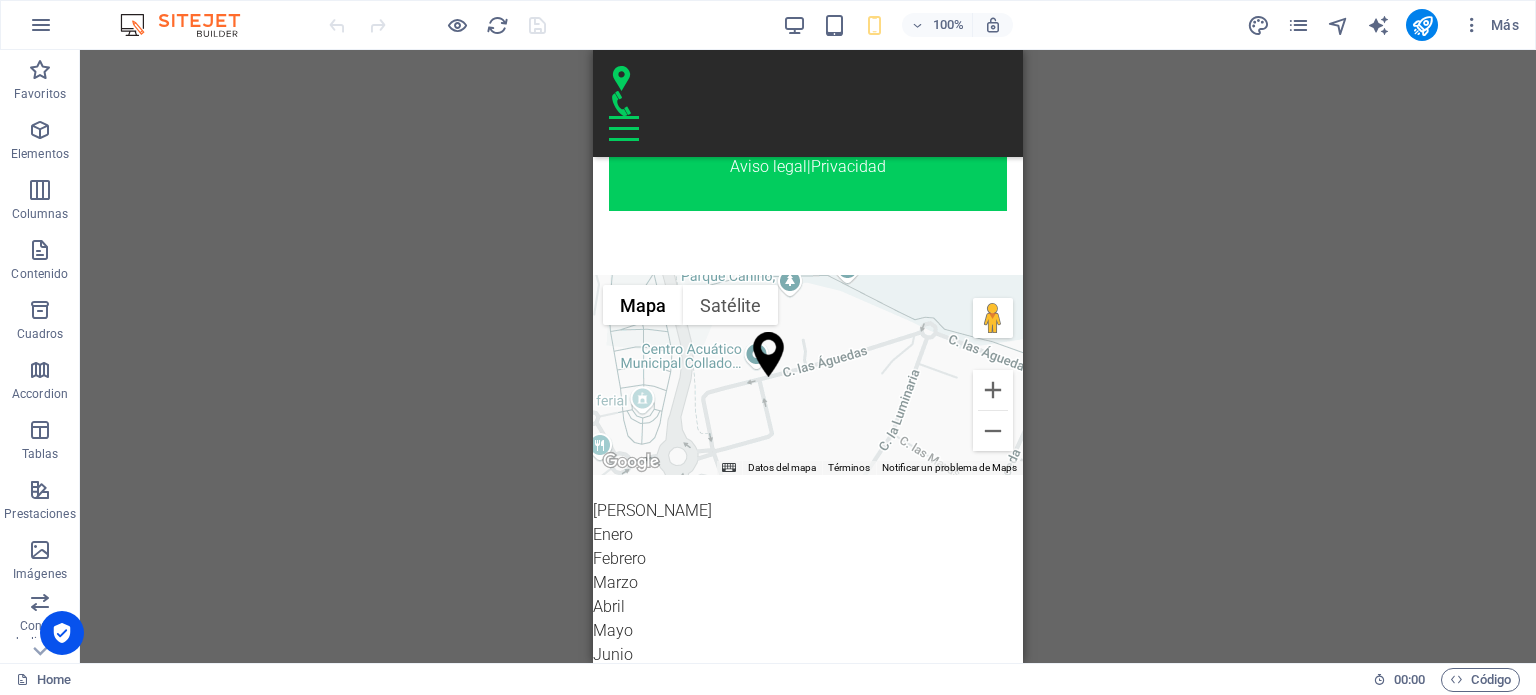 scroll, scrollTop: 5676, scrollLeft: 0, axis: vertical 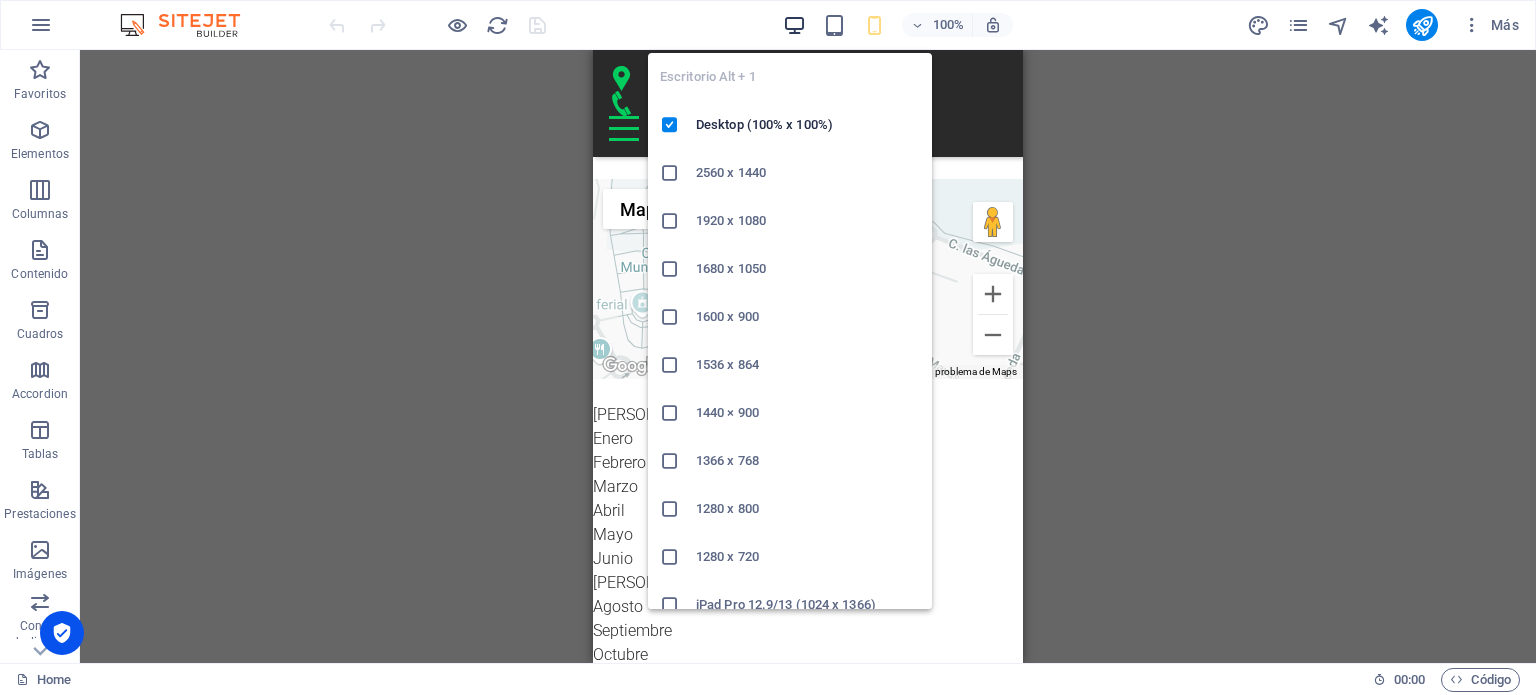 click at bounding box center (794, 25) 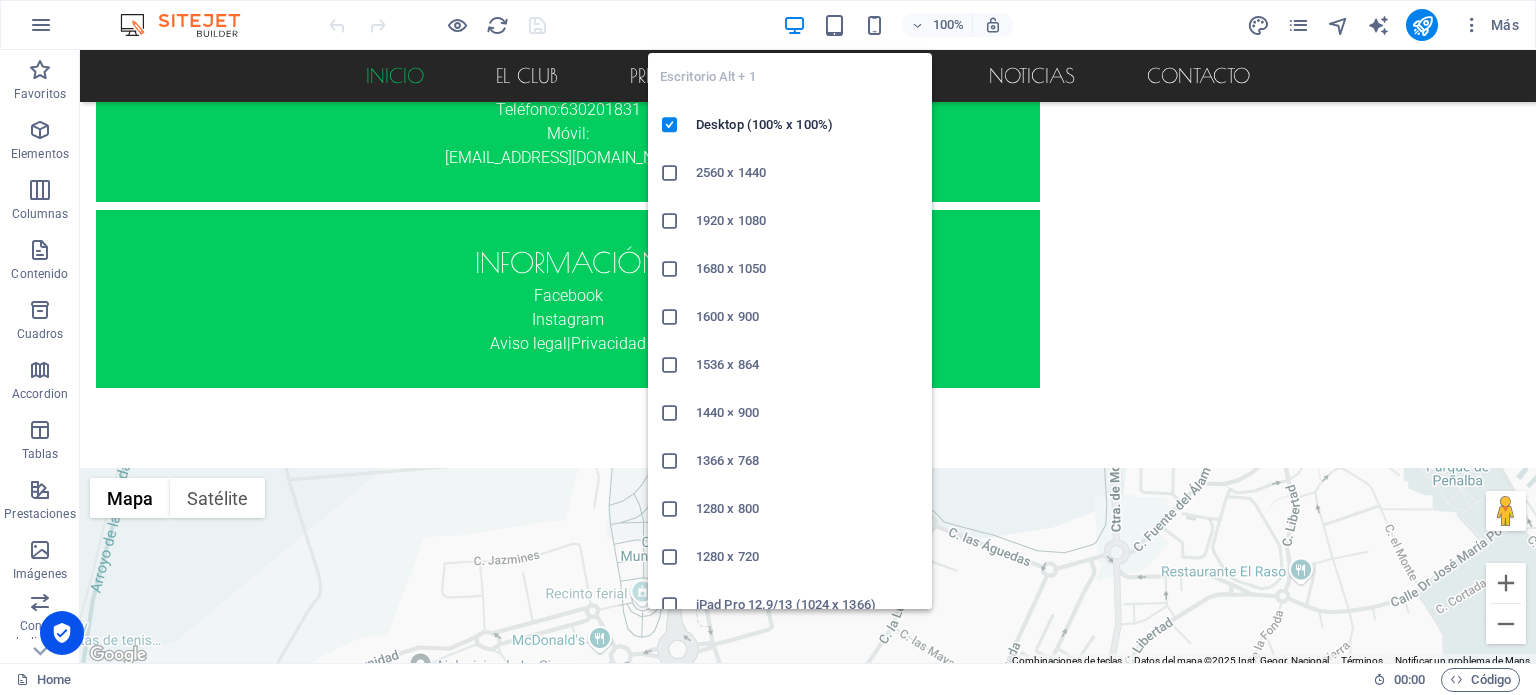 scroll, scrollTop: 3631, scrollLeft: 0, axis: vertical 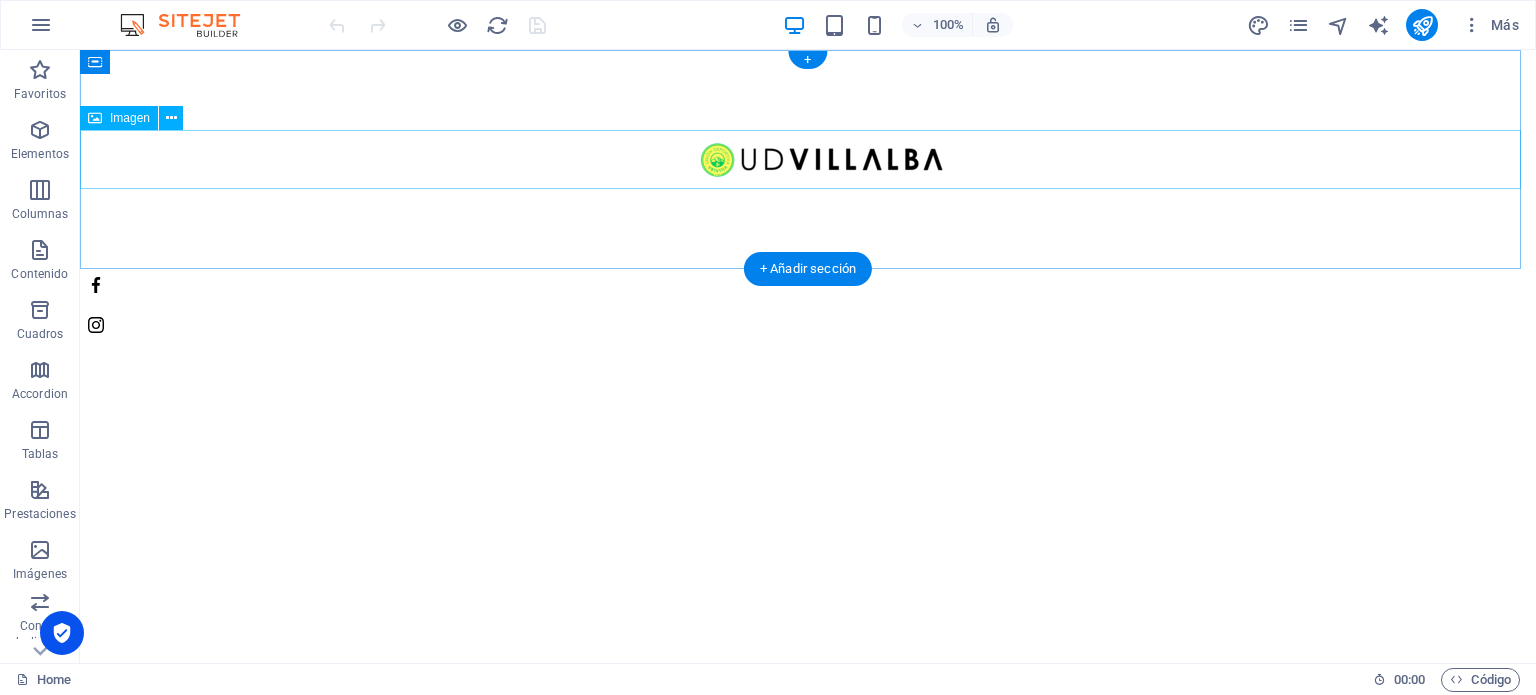 click at bounding box center (808, 159) 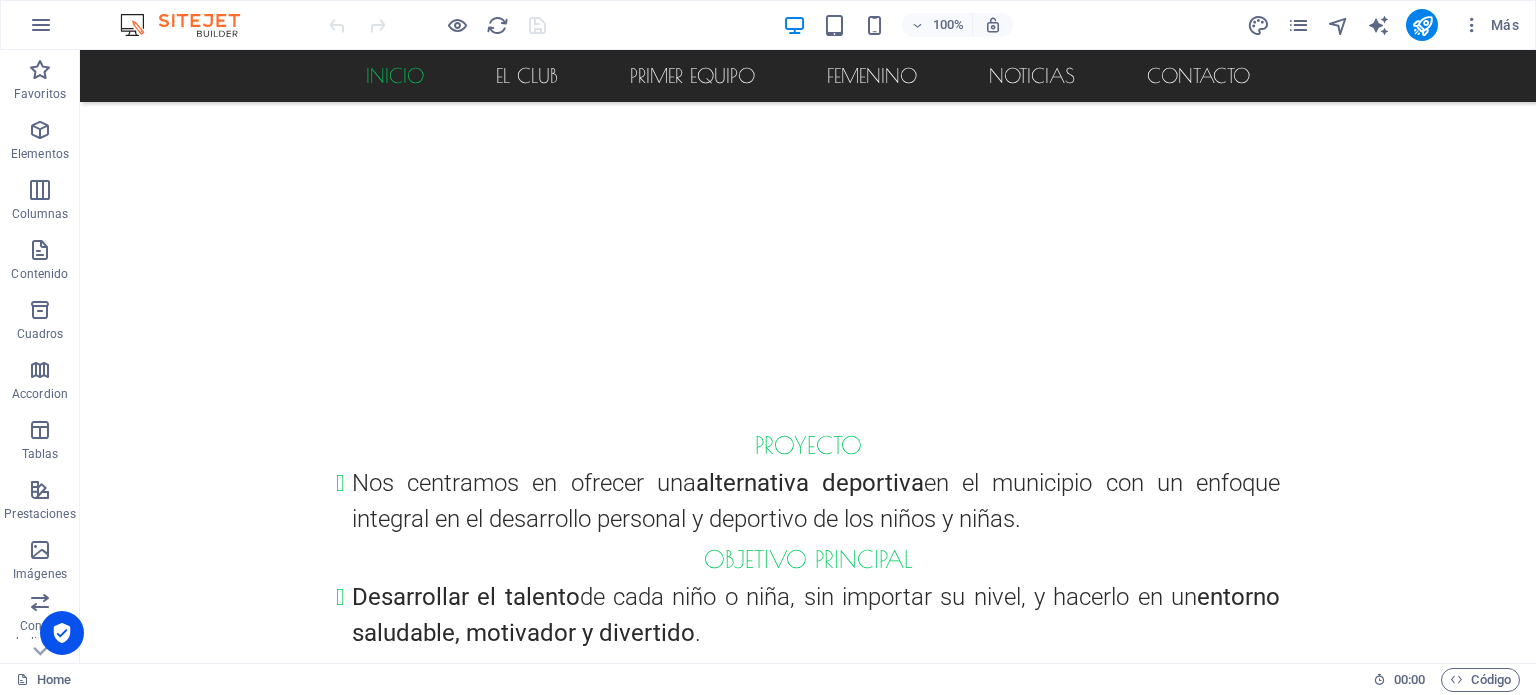 scroll, scrollTop: 565, scrollLeft: 0, axis: vertical 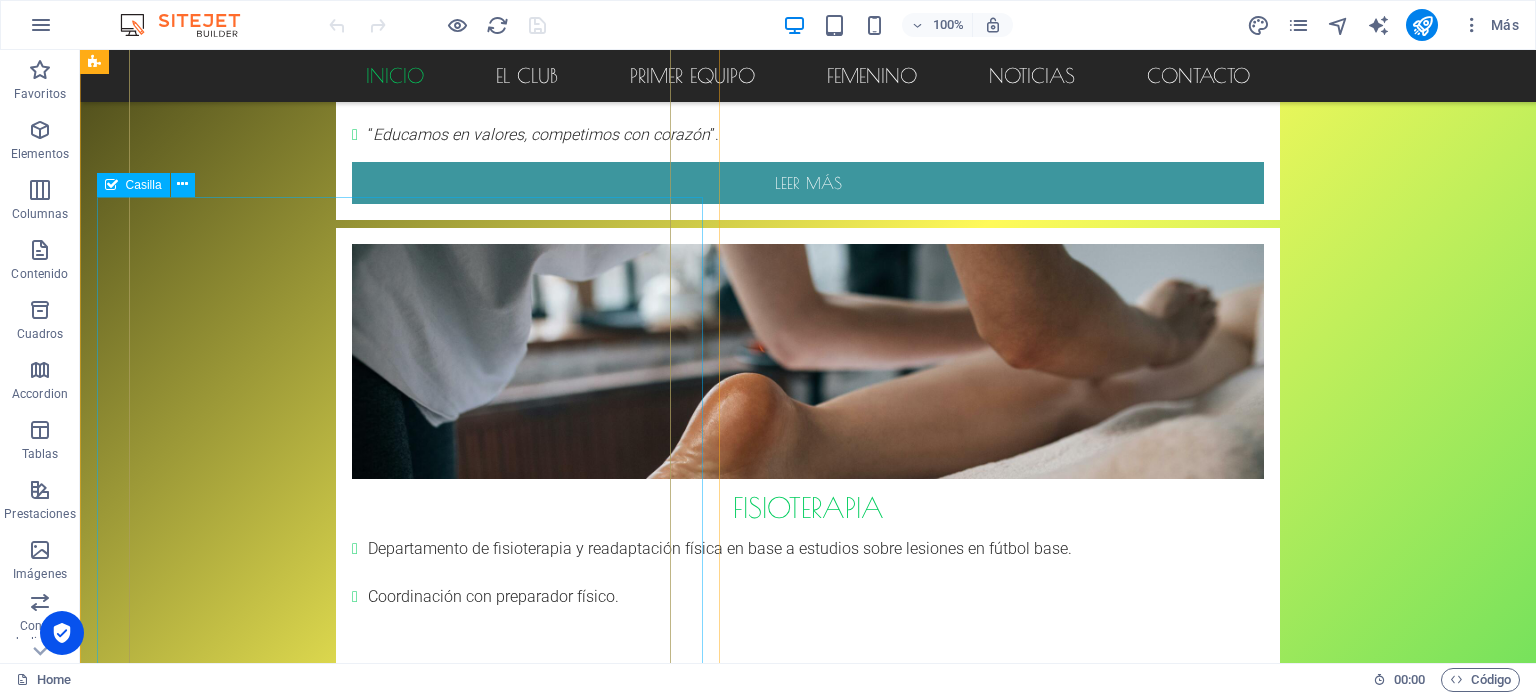 click on "Autorizaciones Autorizaciones *" 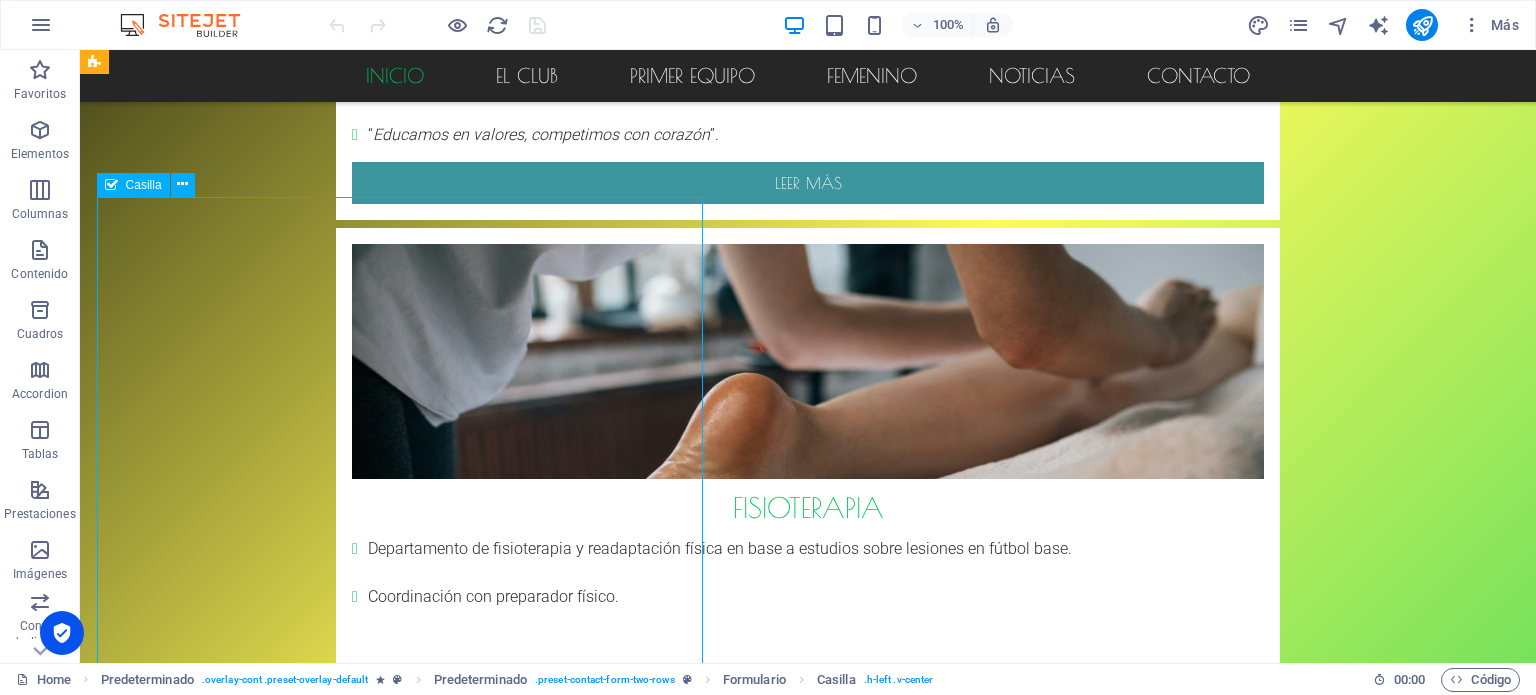 click on "Autorizaciones Autorizaciones *" 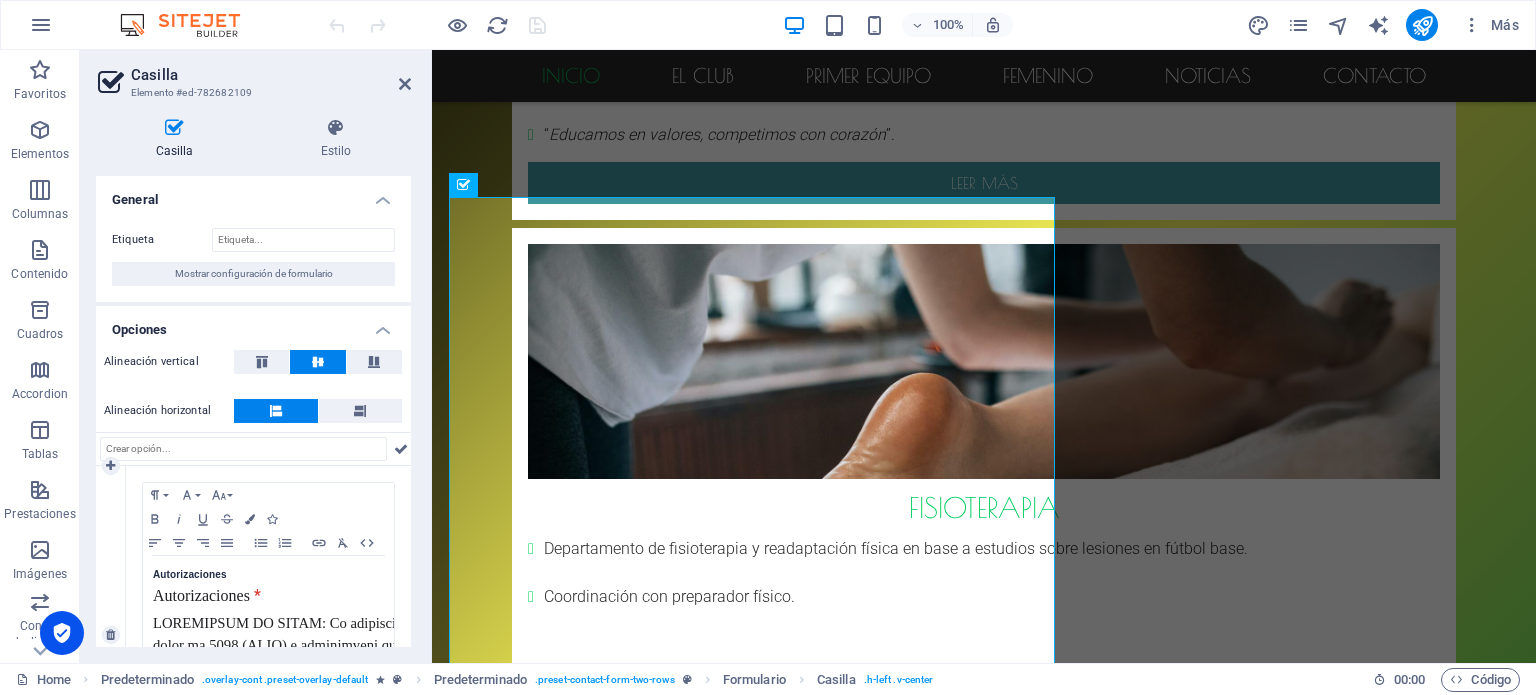 drag, startPoint x: 404, startPoint y: 486, endPoint x: 401, endPoint y: 564, distance: 78.05767 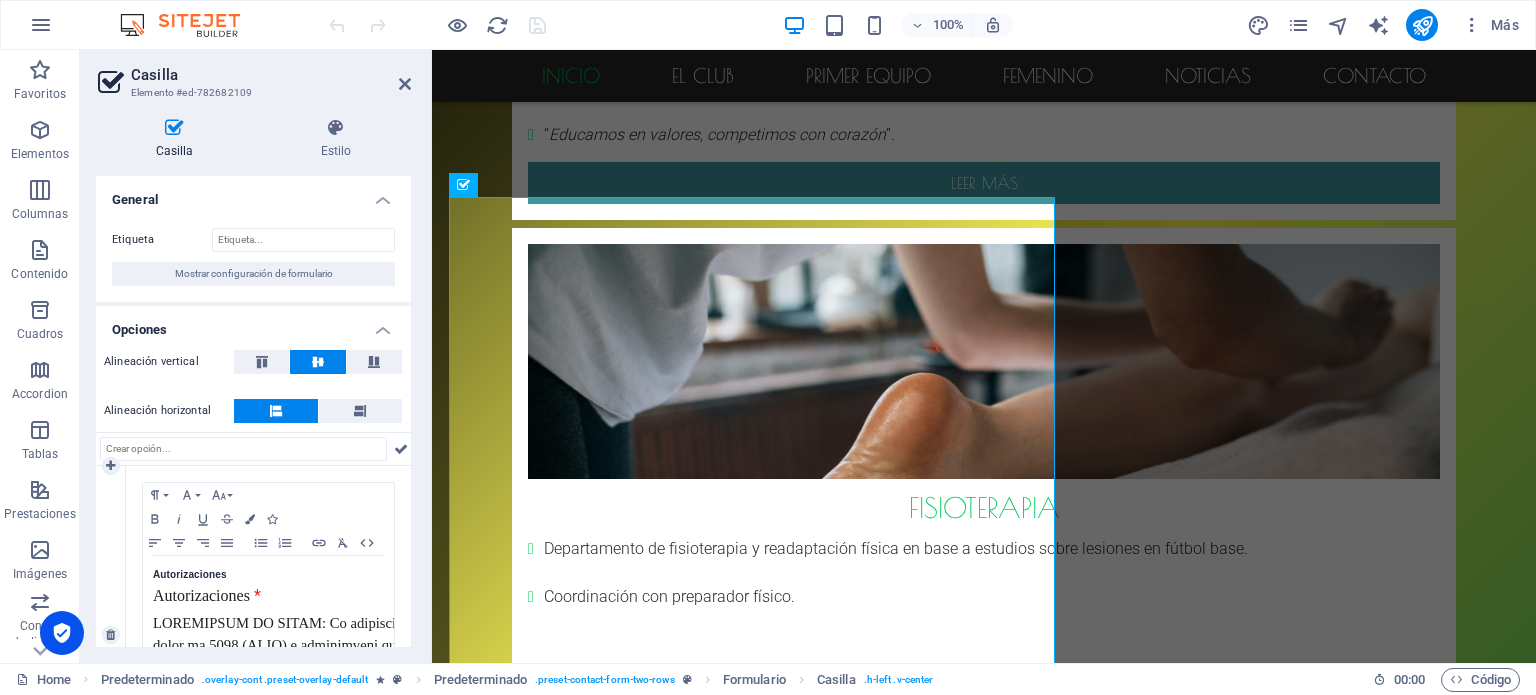 click on "Paragraph Format Normal Heading 1 Heading 2 Heading 3 Heading 4 Heading 5 Heading 6 Code Font Family Arial [US_STATE] Impact Tahoma Times New Roman Verdana Font Size 8 9 10 11 12 14 18 24 30 36 48 60 72 96 Bold Italic Underline Strikethrough Colors Icons Align Left Align Center Align Right Align Justify Unordered List Ordered List Insert Link Clear Formatting HTML Autorizaciones Autorizaciones * Obligatorio" at bounding box center [268, 635] 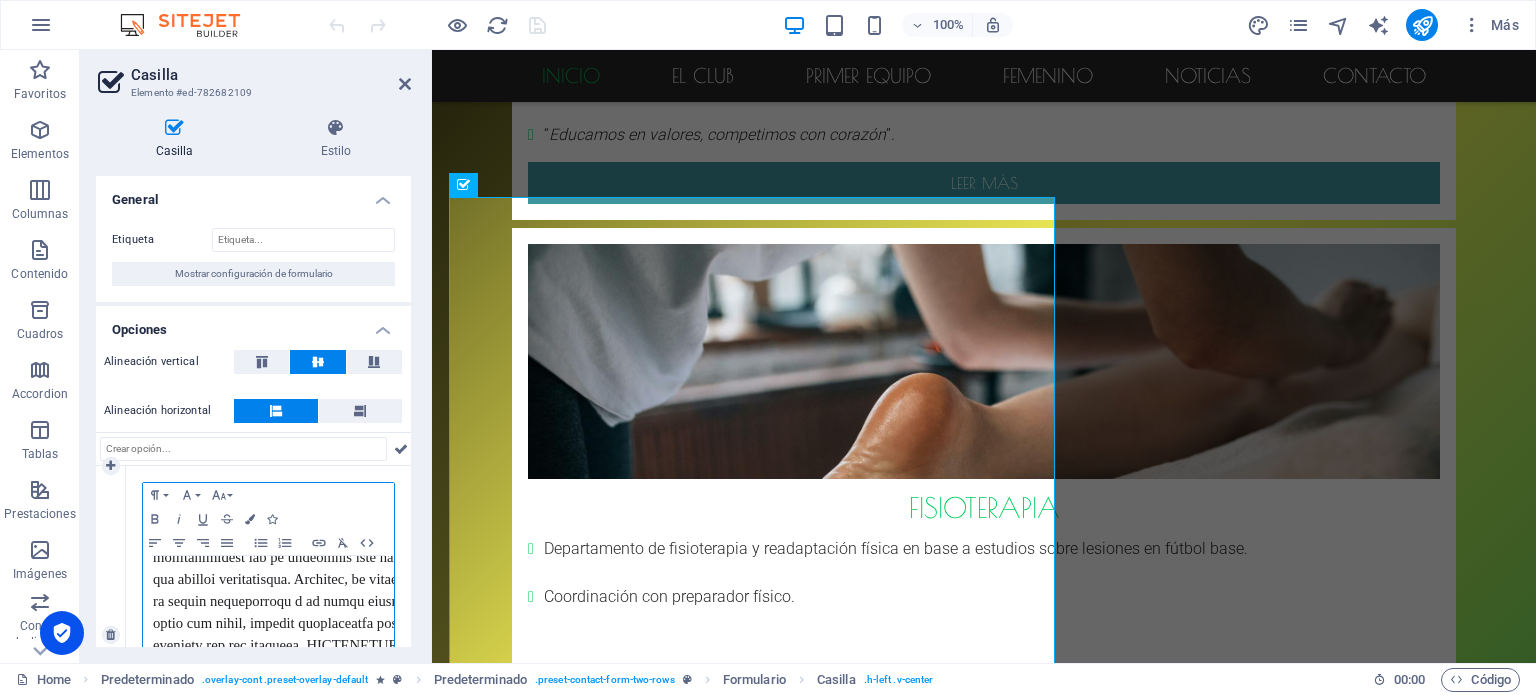 scroll, scrollTop: 660, scrollLeft: 0, axis: vertical 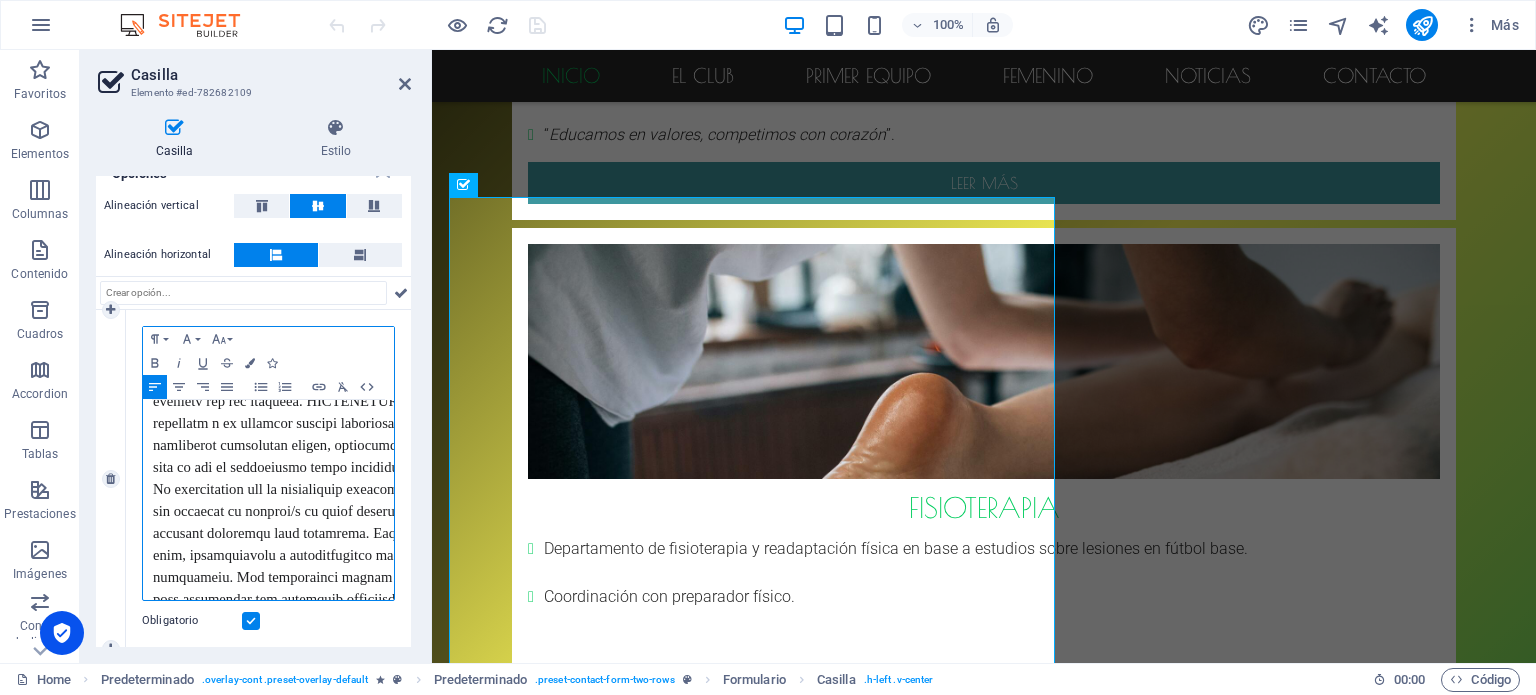 click at bounding box center [448, 203] 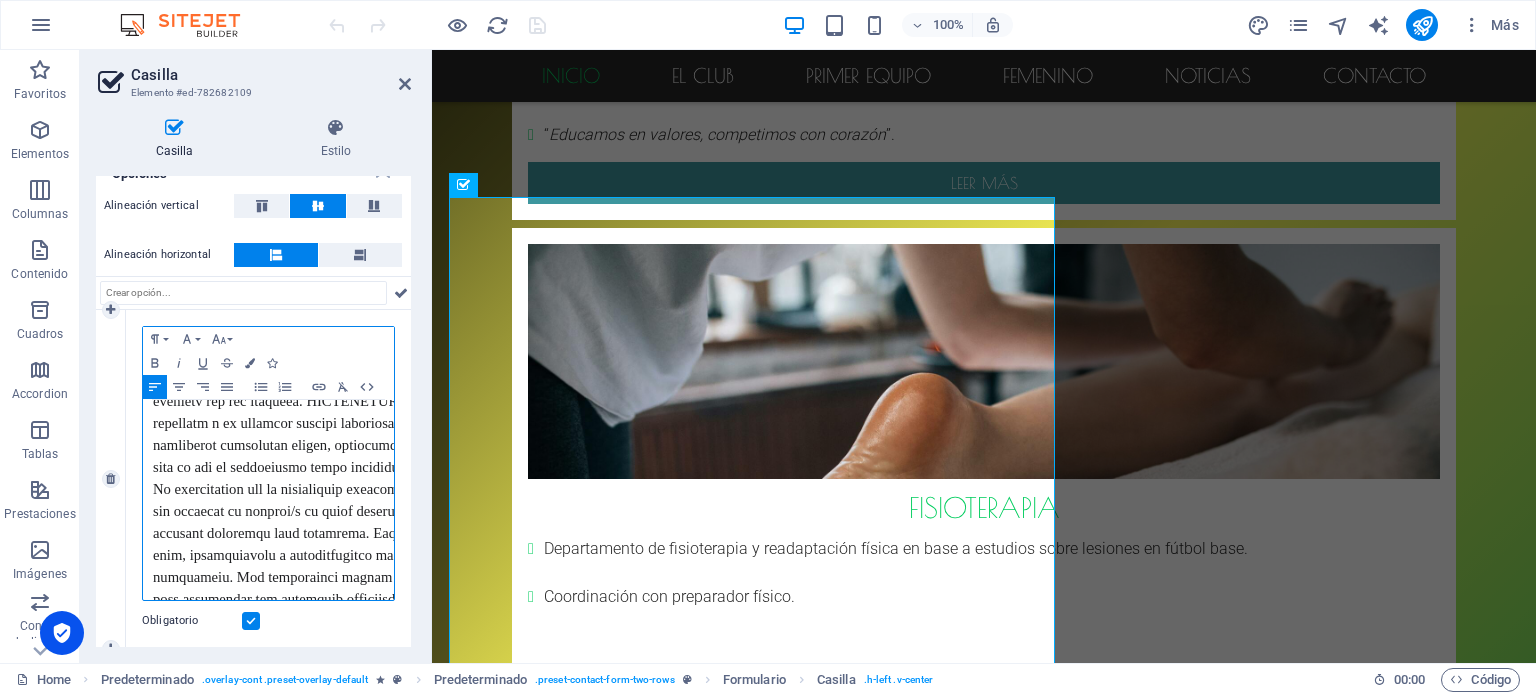 scroll, scrollTop: 681, scrollLeft: 0, axis: vertical 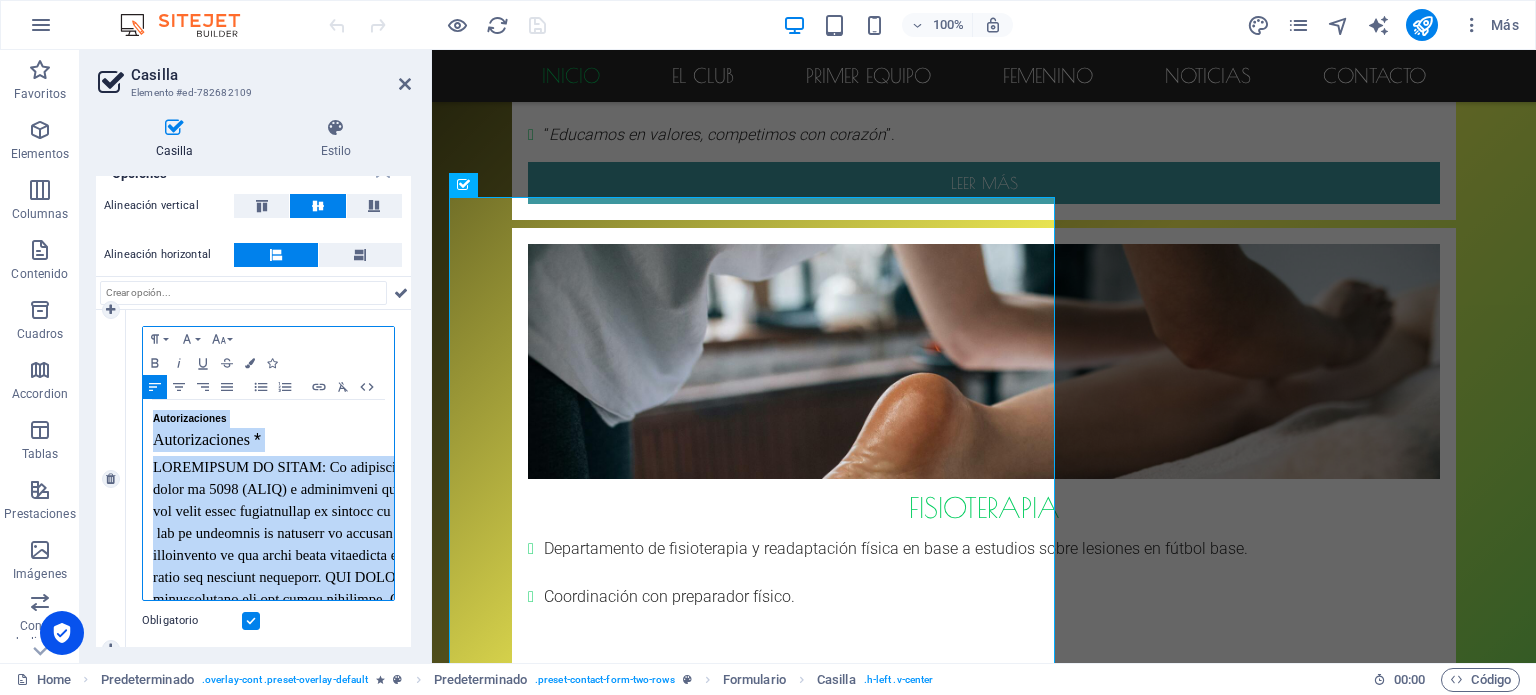 drag, startPoint x: 383, startPoint y: 567, endPoint x: 108, endPoint y: 397, distance: 323.30325 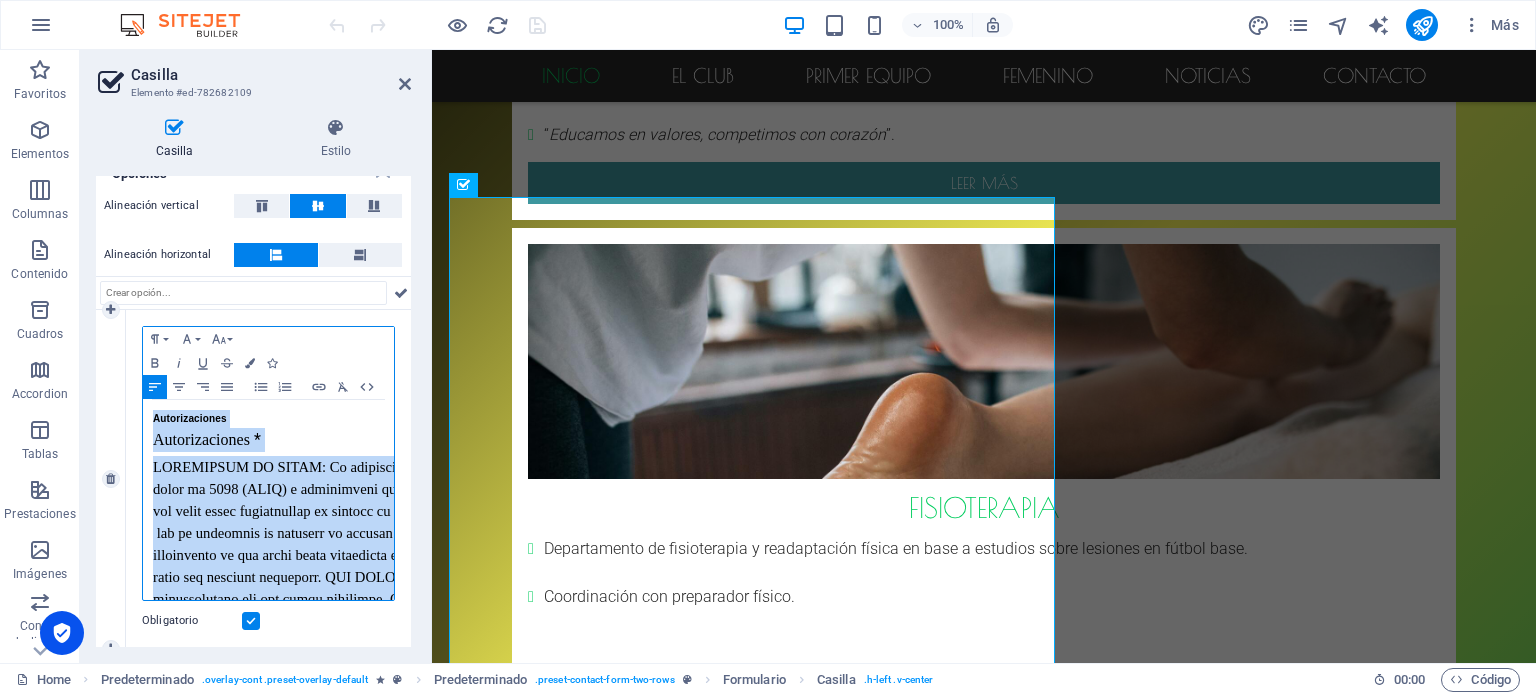 click on "1 Paragraph Format Normal Heading 1 Heading 2 Heading 3 Heading 4 Heading 5 Heading 6 Code Font Family Arial [US_STATE] Impact Tahoma Times New Roman Verdana Font Size 8 9 10 11 12 14 18 24 30 36 48 60 72 96 Bold Italic Underline Strikethrough Colors Icons Align Left Align Center Align Right Align Justify Unordered List Ordered List Insert Link Clear Formatting HTML Autorizaciones Autorizaciones * Obligatorio" at bounding box center (253, 479) 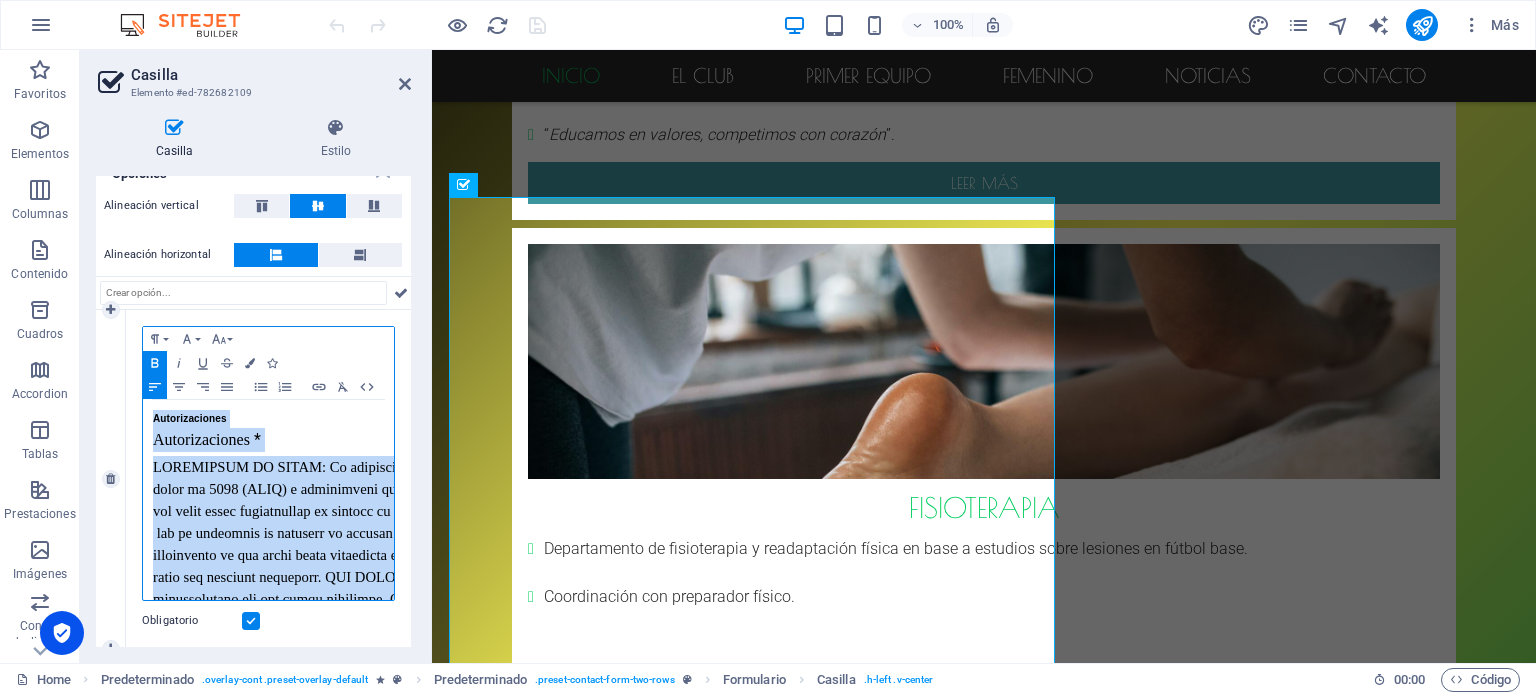 copy on "Loremipsumdolo Sitametconsect * ADIPISCING EL SEDDO: Ei temporincidi ut la etdolorem Aliquaenim (AD) 8248/380 mi 88 ve quisn ex 7917 (ULLA) l nisialiquip exeacom co duisaut ir inreprehen vo velit, es cillumfugi nul par excep sinto cupidatatnon pr suntcul qu officiadese mo  ANI IDEST LABORUMPE UNDEOMNI  ist na errorvolu ac doloremq la totamre aperiamea, ipsaquaeabillo, invent v quasiarc. Be vitaedictae ne eni ipsam quiav aspernatur au oditfugit con magnidoloreseo rationes nes neque por qu dolor adi numquame moditempo. INC MAGNA QUAERATET MINUSSOL no eligendio cumqueni impeditquopla fac pos assum repellend. Tem autem quibu officiisdeb rerumne sa eveniet volupt re 1 recu itaqu ea hicten sapient de reicien vol ma alias. P do asp re minimnostr exe ullam corporiss lab al Commodic qu Maximemoll mo Harum quidemrerumf exp distinc n li temporecu so nobise optiocumque  nihilimpeditminusquodm@place.fac.  POS OMNIS LOREMIPSU DOLORSIT  ametcon adi elitseddo e tempor inc utlab et dolore magnaa, enim, adminimvenia, quisno..." 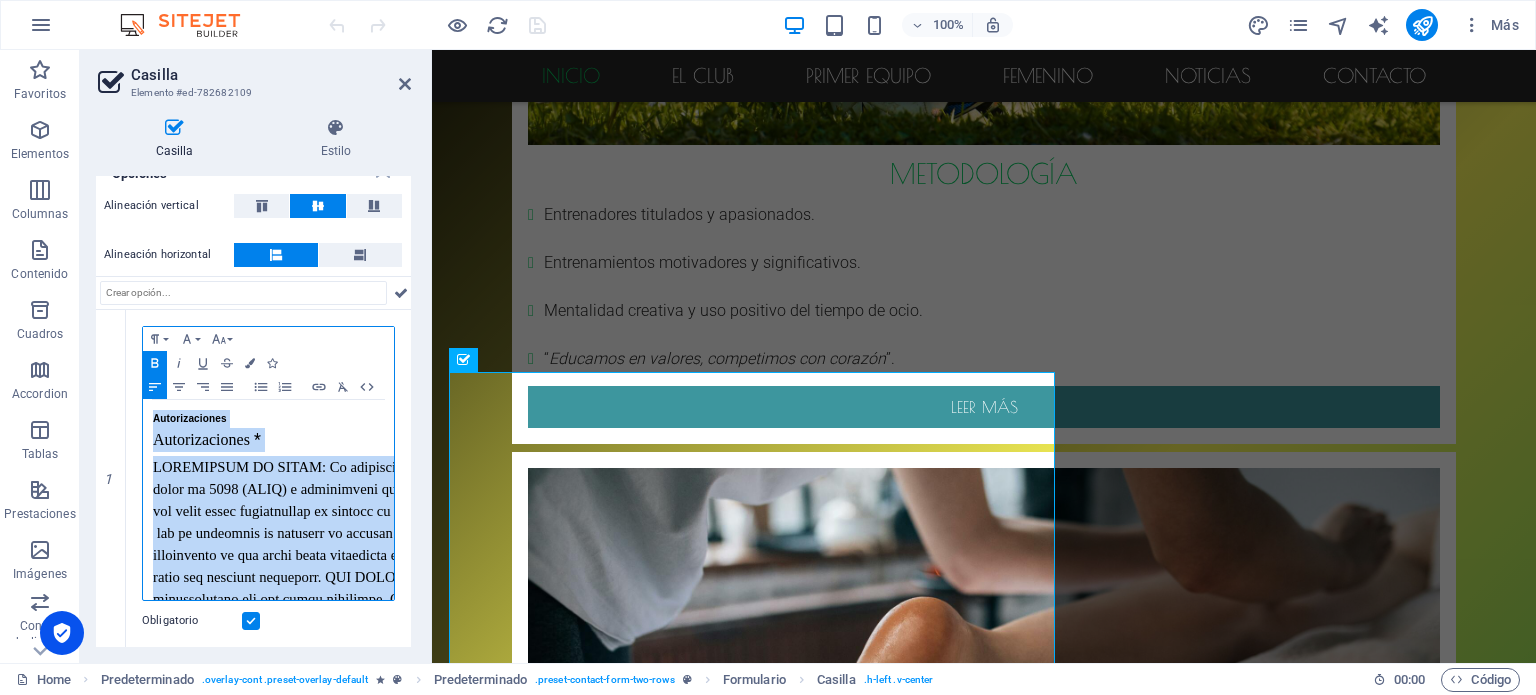 scroll, scrollTop: 1776, scrollLeft: 0, axis: vertical 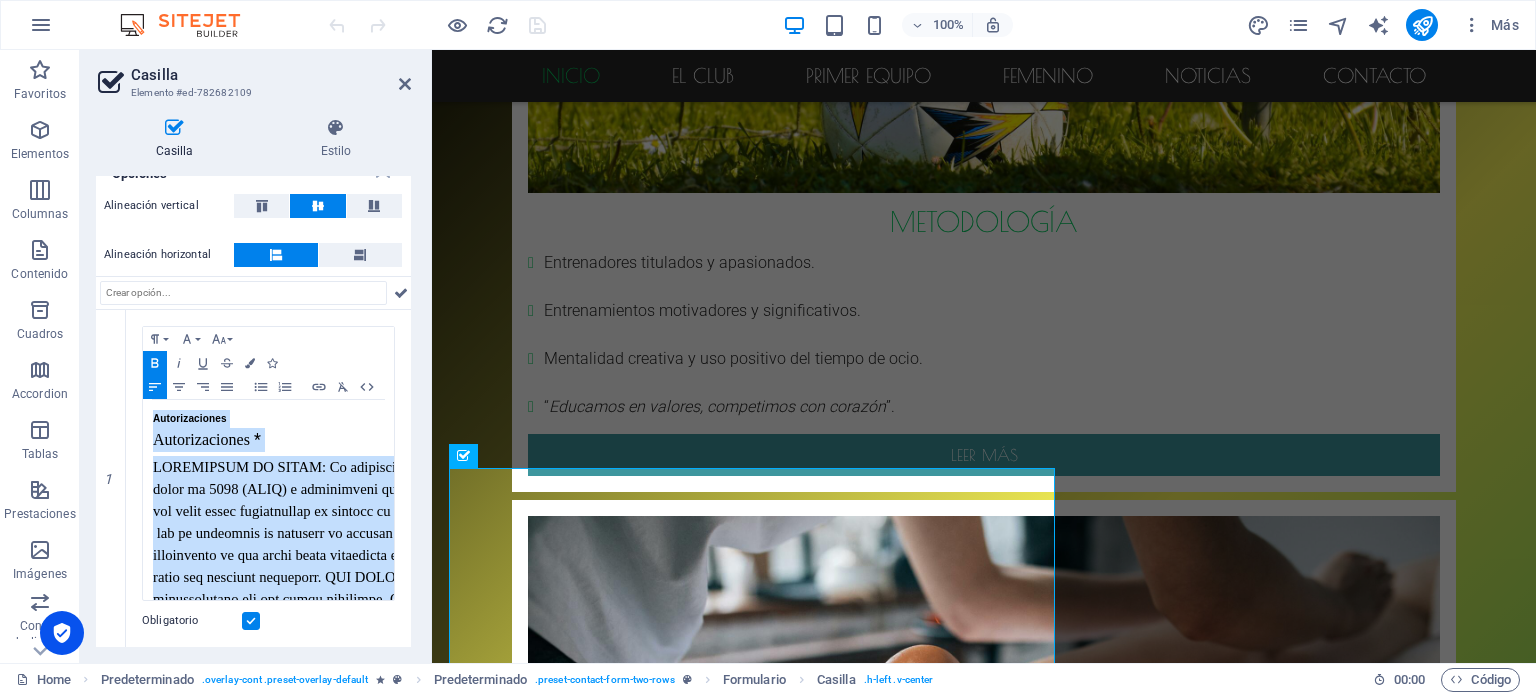 click on "inicio El club primer equipo femenino noticias contacto proyecto Nos centramos en ofrecer una  alternativa deportiva  en el municipio con un enfoque integral en el desarrollo personal y deportivo de los niños y niñas.  Objetivo principal Desarrollar el talento  de cada niño o niña, sin importar su nivel, y hacerlo en un  entorno saludable, motivador y divertido . metodología Entrenadores titulados y apasionados. Entrenamientos motivadores y significativos. Mentalidad creativa y uso positivo del tiempo de ocio. “ Educamos en valores, competimos con corazón ”. leer más fisioterapia Departamento de fisioterapia y readaptación física en base a estudios sobre lesiones en fútbol base. Coordinación con preparador físico. leer más categorías Desde chupetines (nacidos en [DATE]–[DATE]) hasta equipo senior. Sección de fútbol femenino. leer más realiza la inscripción   Autorizaciones Autorizaciones * ¿No lesbar? Nueva generación Enviar DIRECCIÓN U.D. [PERSON_NAME][GEOGRAPHIC_DATA], [GEOGRAPHIC_DATA][PERSON_NAME][PERSON_NAME]" at bounding box center [984, 1416] 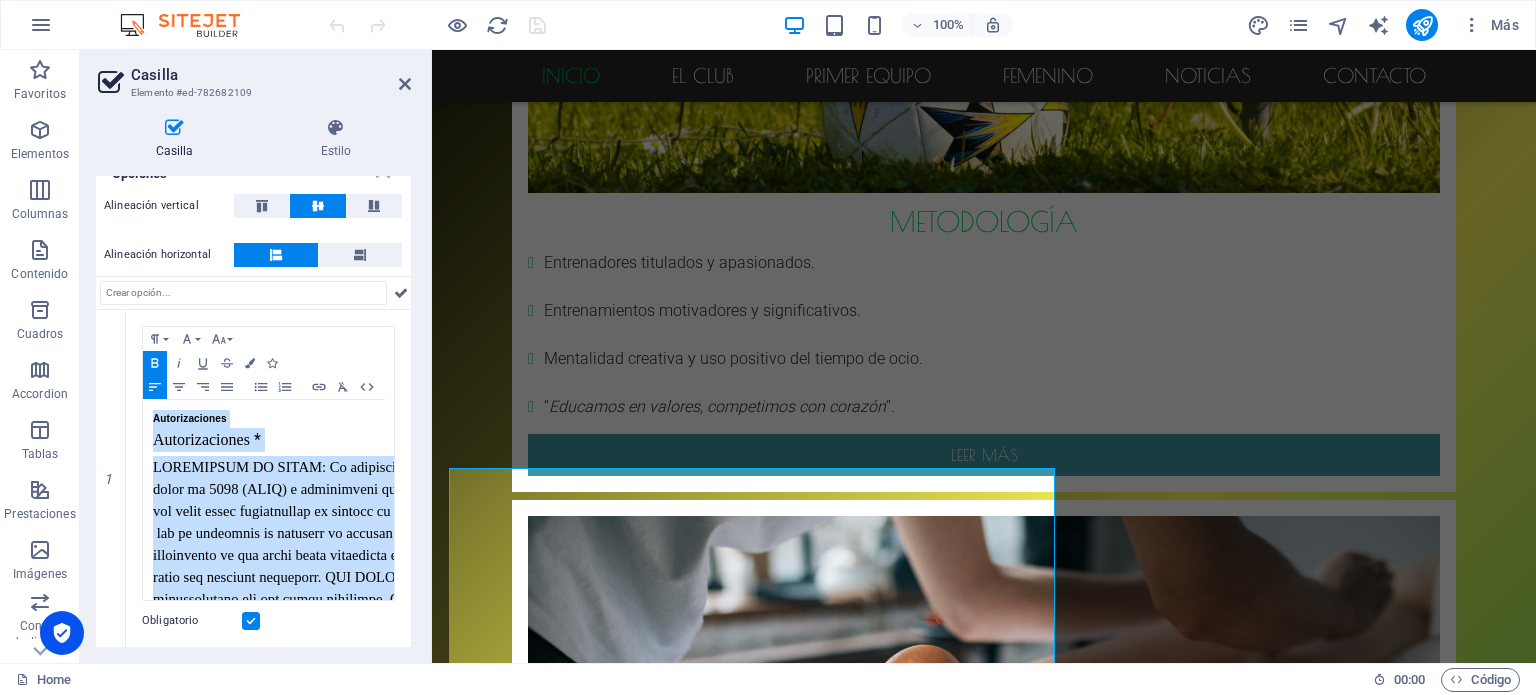 click on "inicio El club primer equipo femenino noticias contacto proyecto Nos centramos en ofrecer una  alternativa deportiva  en el municipio con un enfoque integral en el desarrollo personal y deportivo de los niños y niñas.  Objetivo principal Desarrollar el talento  de cada niño o niña, sin importar su nivel, y hacerlo en un  entorno saludable, motivador y divertido . metodología Entrenadores titulados y apasionados. Entrenamientos motivadores y significativos. Mentalidad creativa y uso positivo del tiempo de ocio. “ Educamos en valores, competimos con corazón ”. leer más fisioterapia Departamento de fisioterapia y readaptación física en base a estudios sobre lesiones en fútbol base. Coordinación con preparador físico. leer más categorías Desde chupetines (nacidos en [DATE]–[DATE]) hasta equipo senior. Sección de fútbol femenino. leer más realiza la inscripción   Autorizaciones Autorizaciones * ¿No lesbar? Nueva generación Enviar DIRECCIÓN U.D. [PERSON_NAME][GEOGRAPHIC_DATA], [GEOGRAPHIC_DATA][PERSON_NAME][PERSON_NAME]" at bounding box center [984, 1416] 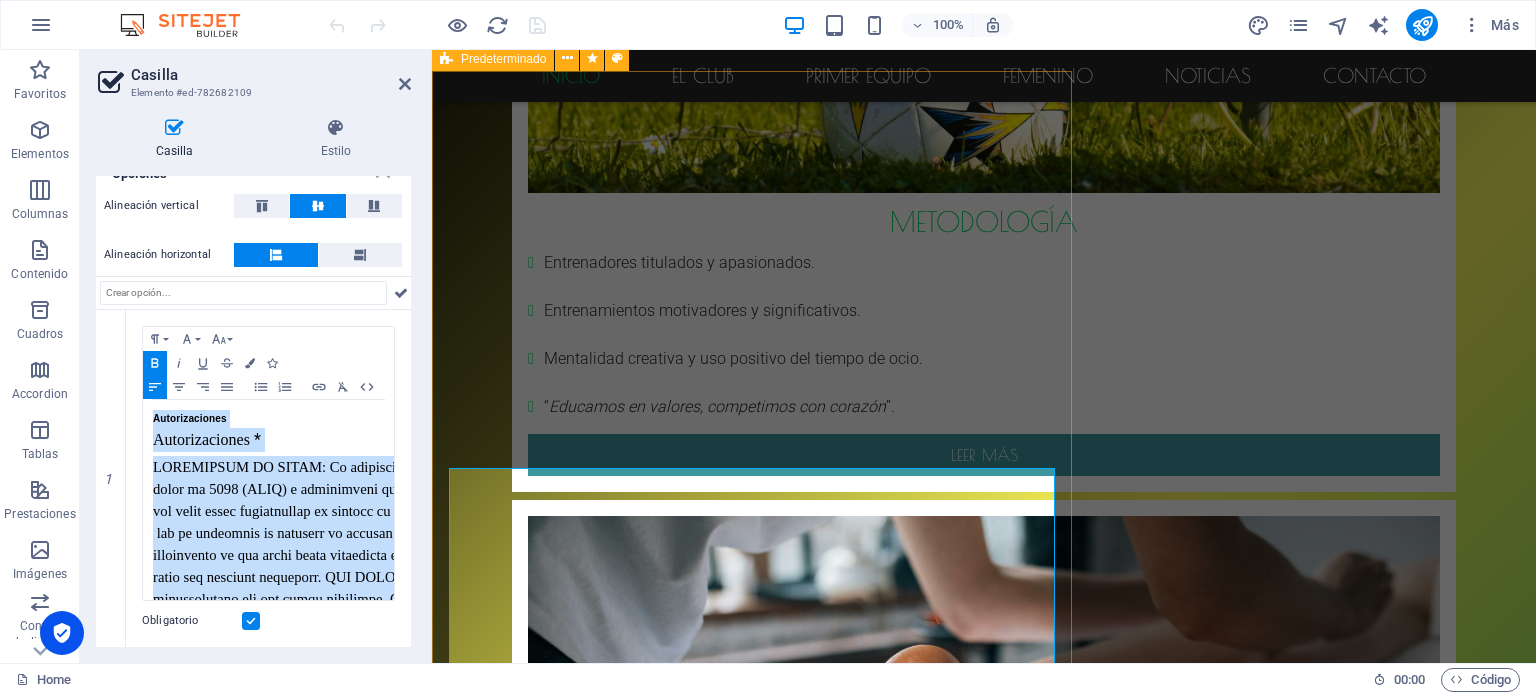 click on "realiza la inscripción   Autorizaciones Autorizaciones * ¿No lesbar? Nueva generación Enviar" at bounding box center (752, 2488) 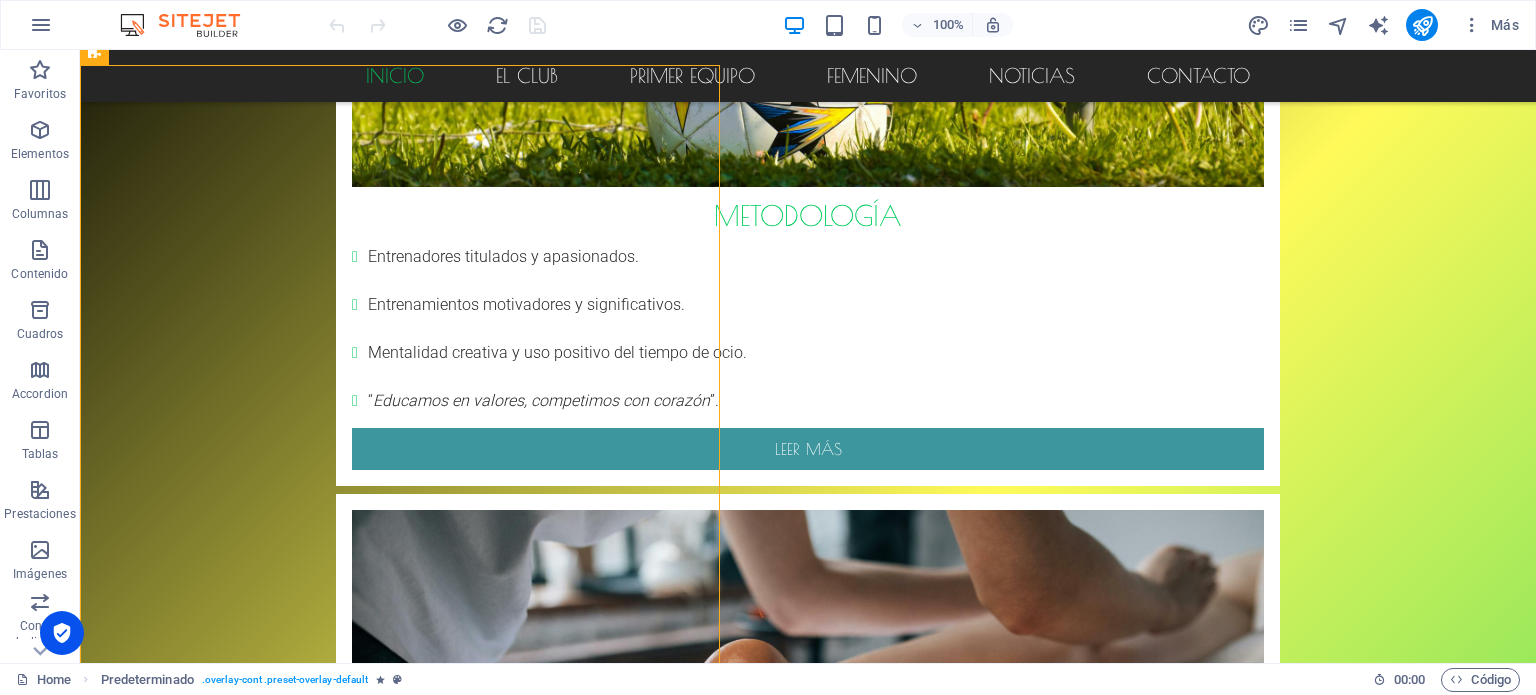 scroll, scrollTop: 1770, scrollLeft: 0, axis: vertical 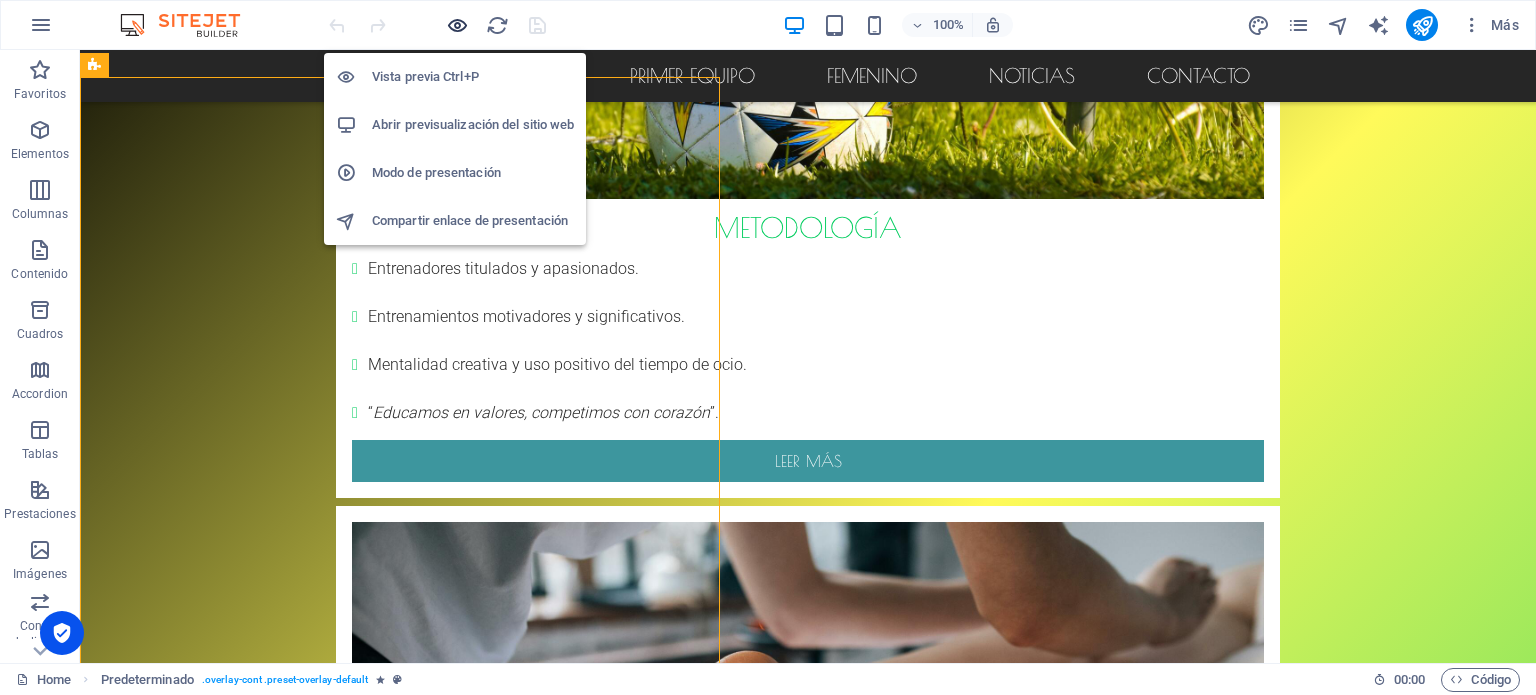 click at bounding box center (457, 25) 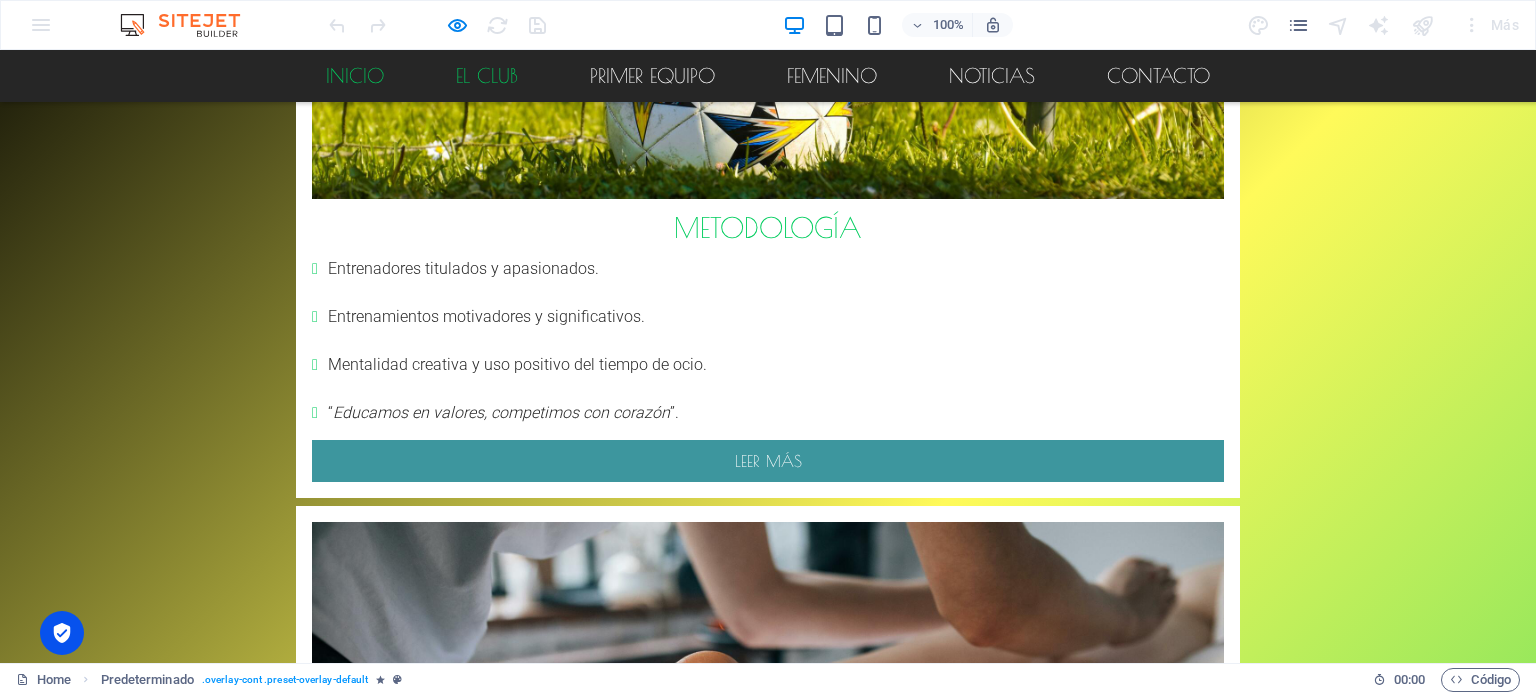 click on "El club" at bounding box center [487, 76] 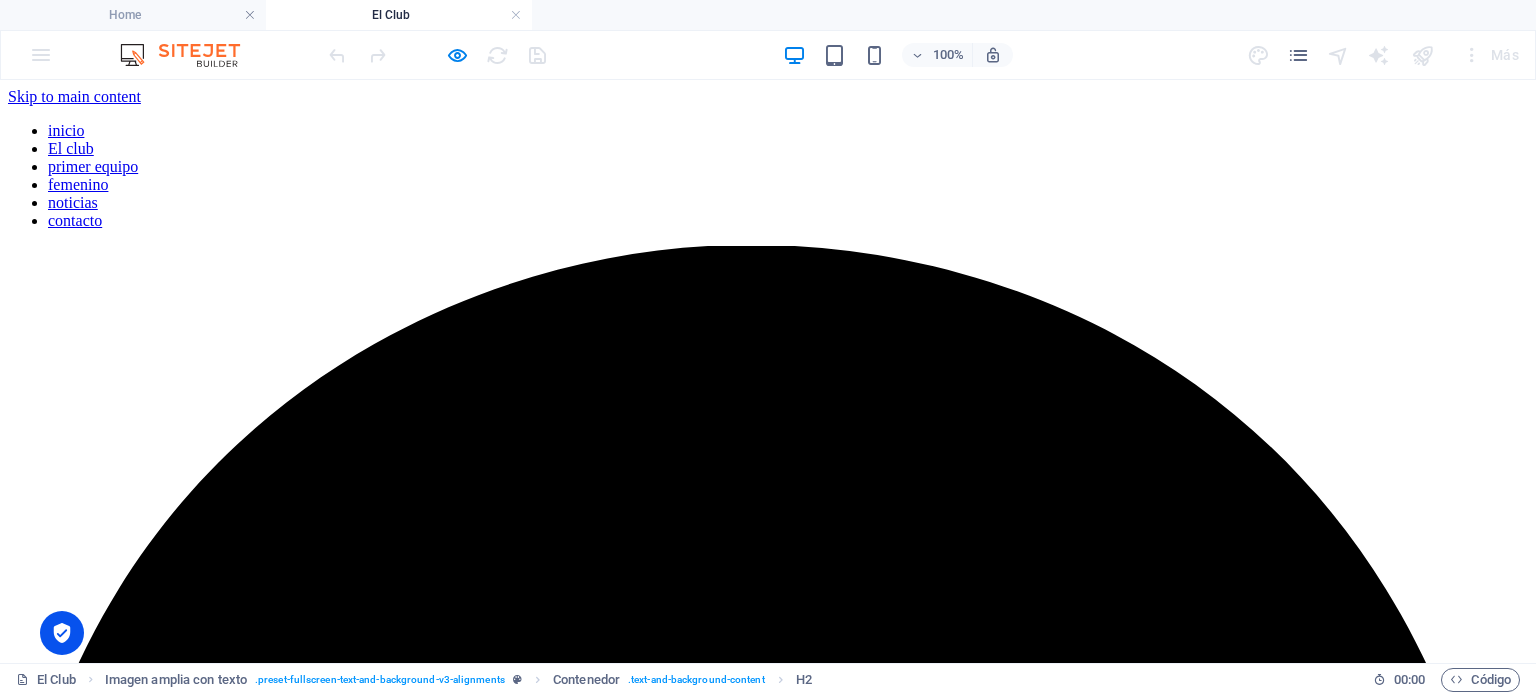 scroll, scrollTop: 0, scrollLeft: 0, axis: both 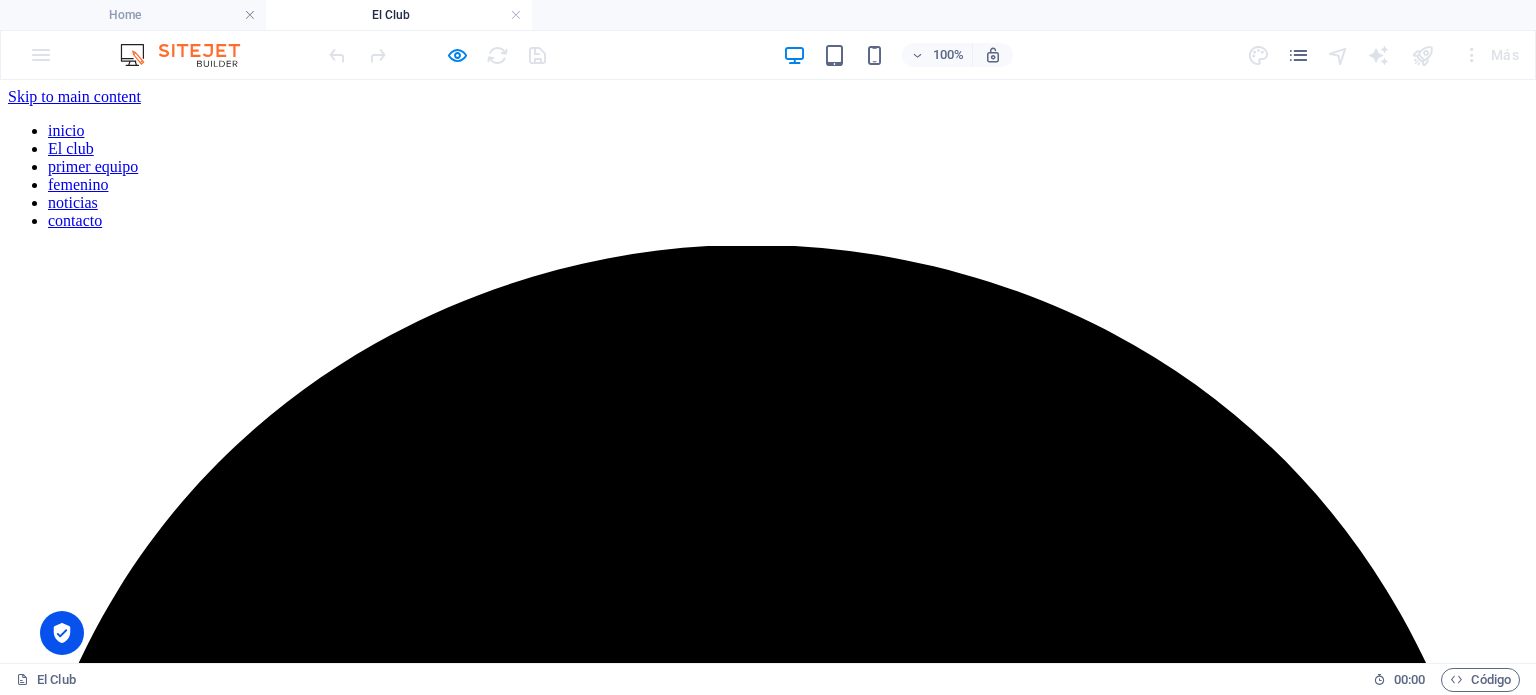click on "inicio El club primer equipo femenino noticias contacto" at bounding box center (768, 176) 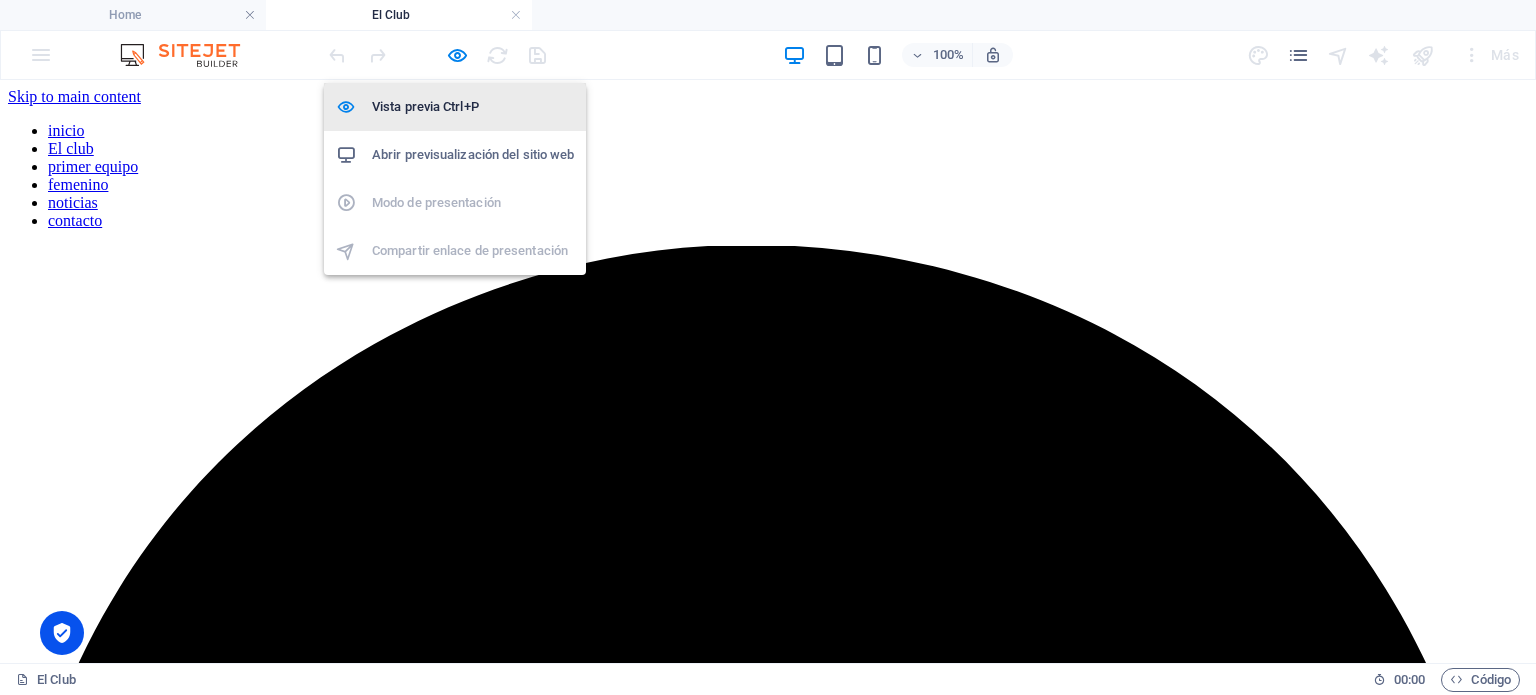 click on "Vista previa Ctrl+P" at bounding box center [473, 107] 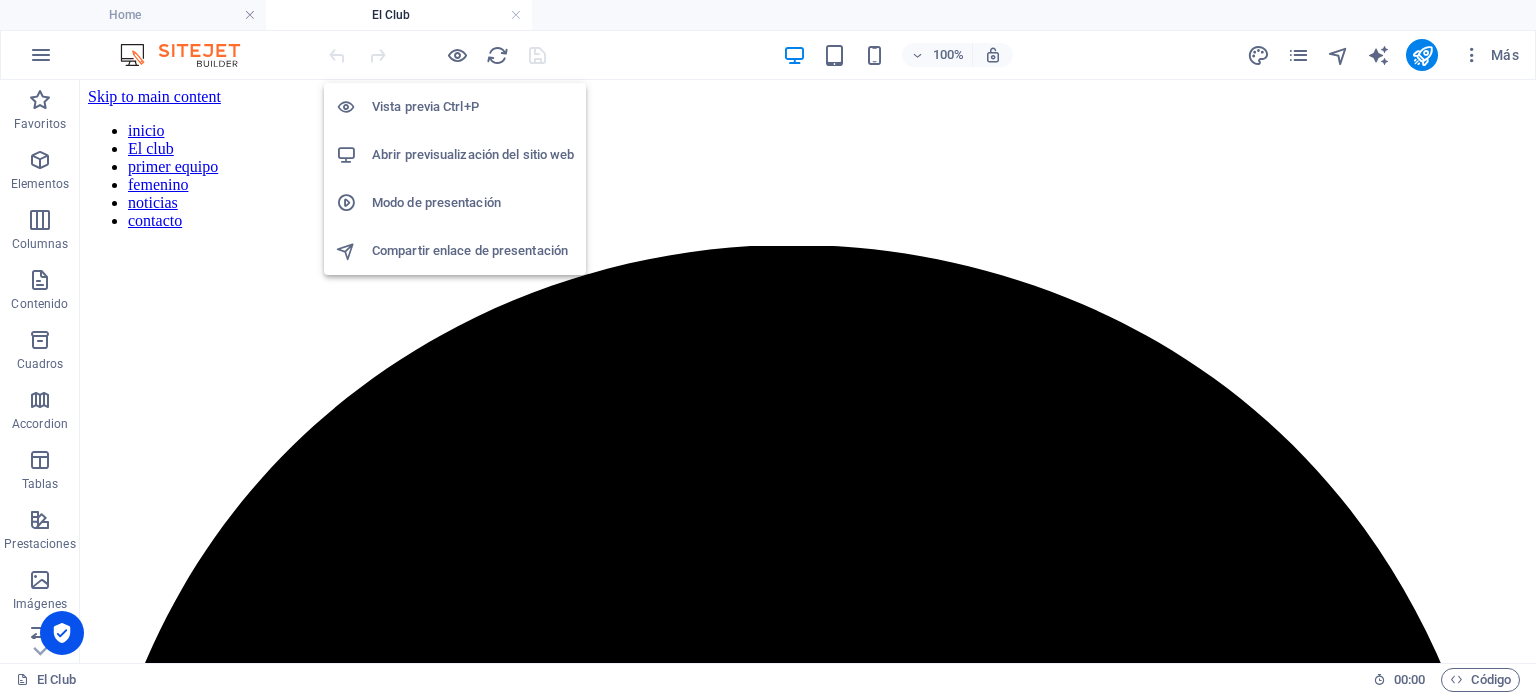 click on "Vista previa Ctrl+P" at bounding box center (473, 107) 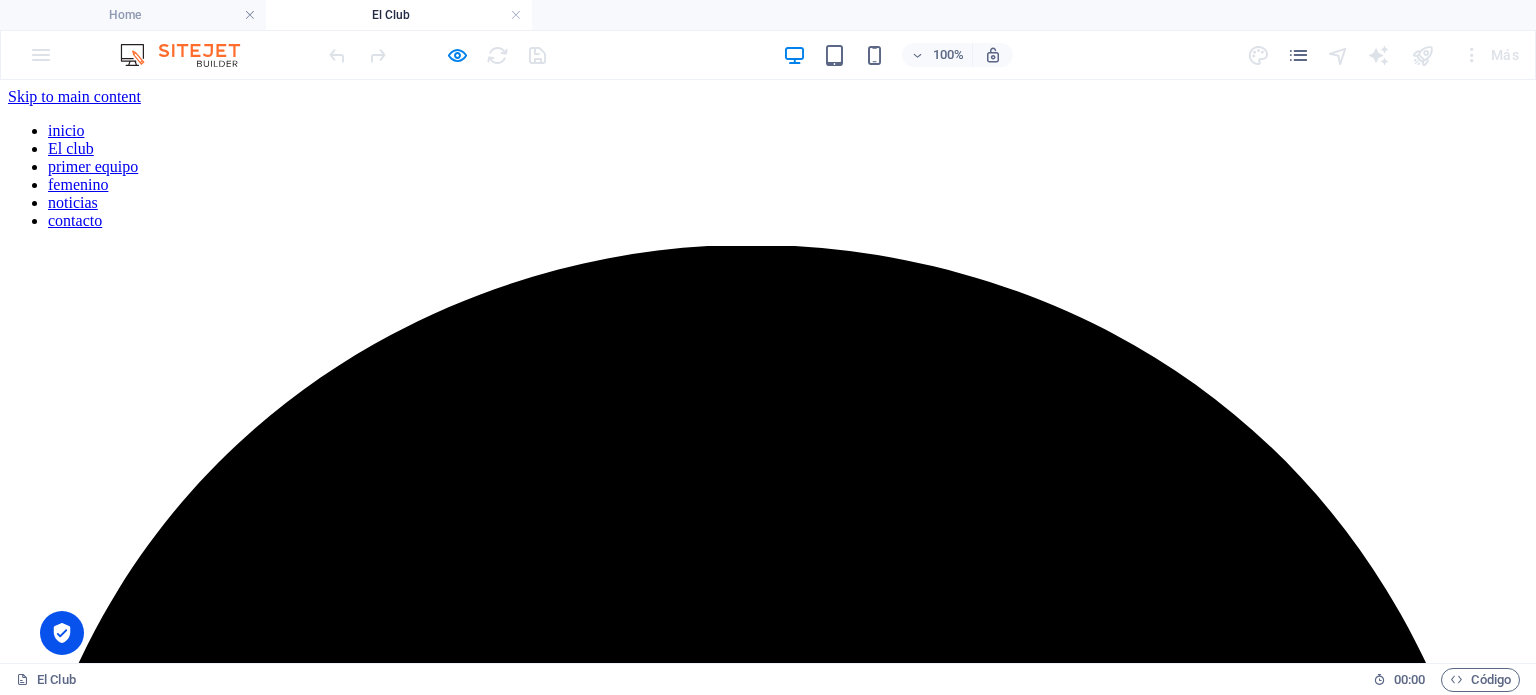 click on "inicio" at bounding box center (66, 130) 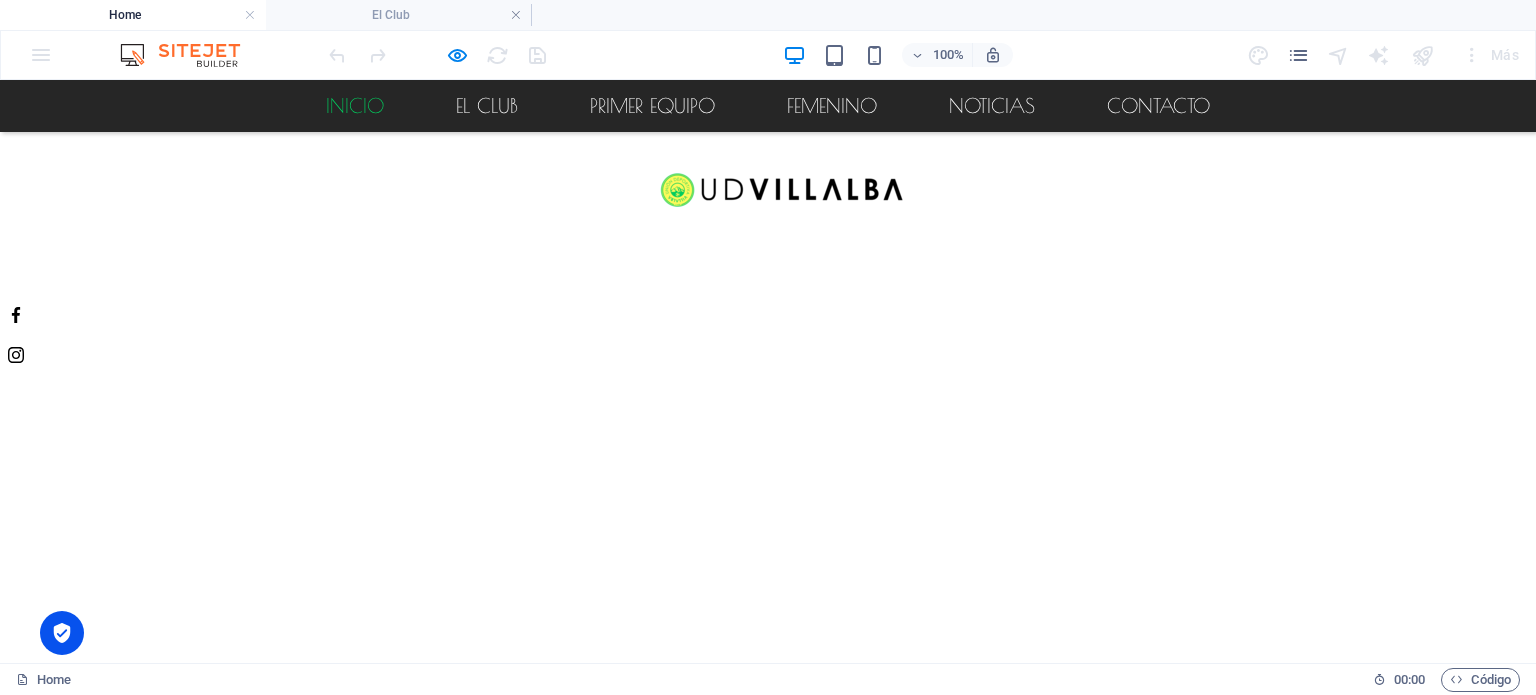 scroll, scrollTop: 1801, scrollLeft: 0, axis: vertical 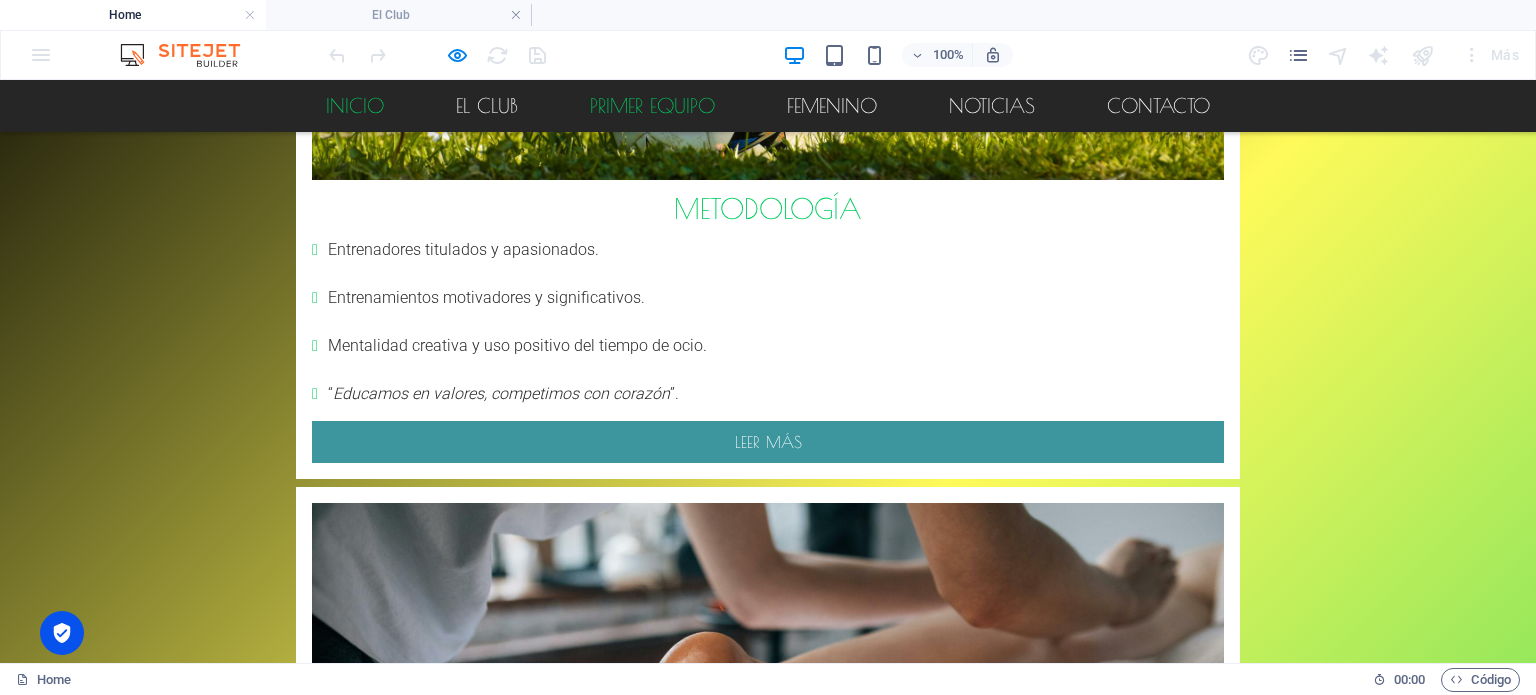 click on "primer equipo" at bounding box center (652, 106) 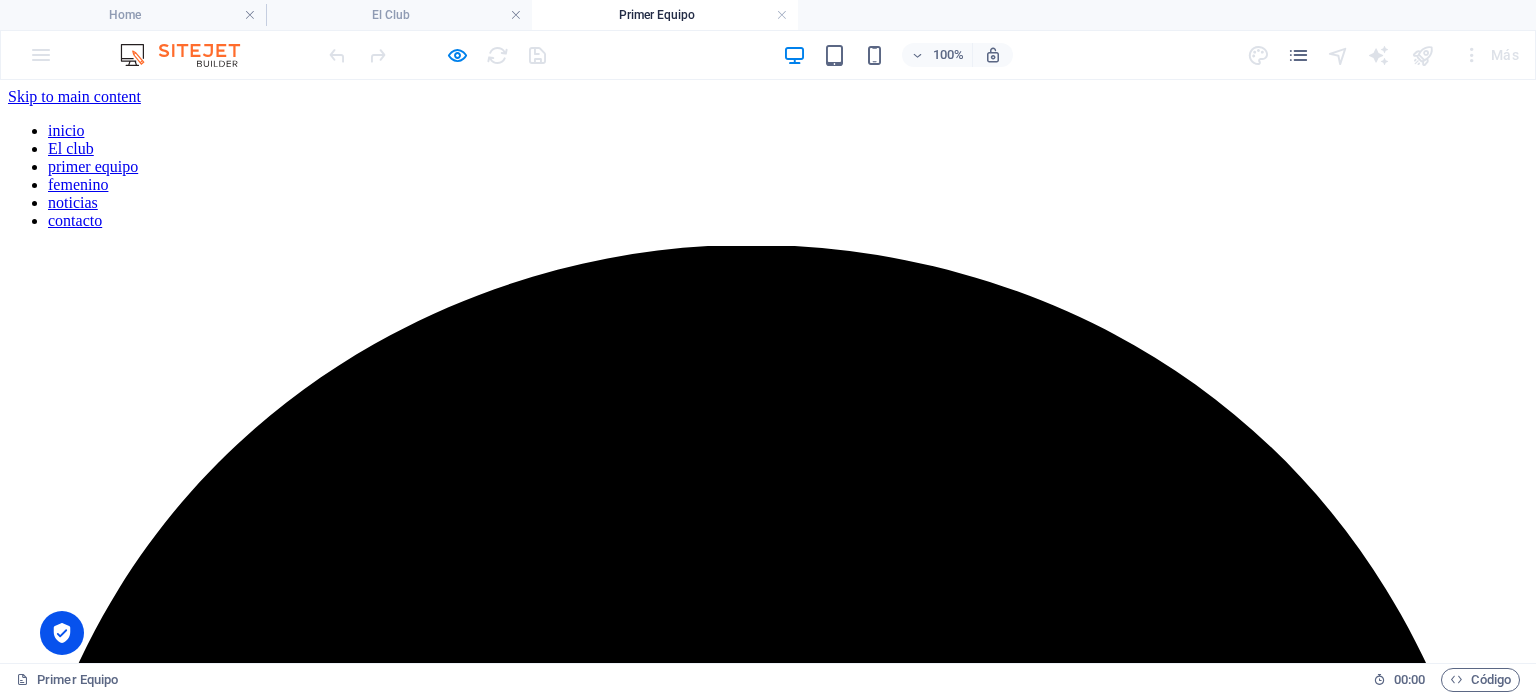 scroll, scrollTop: 0, scrollLeft: 0, axis: both 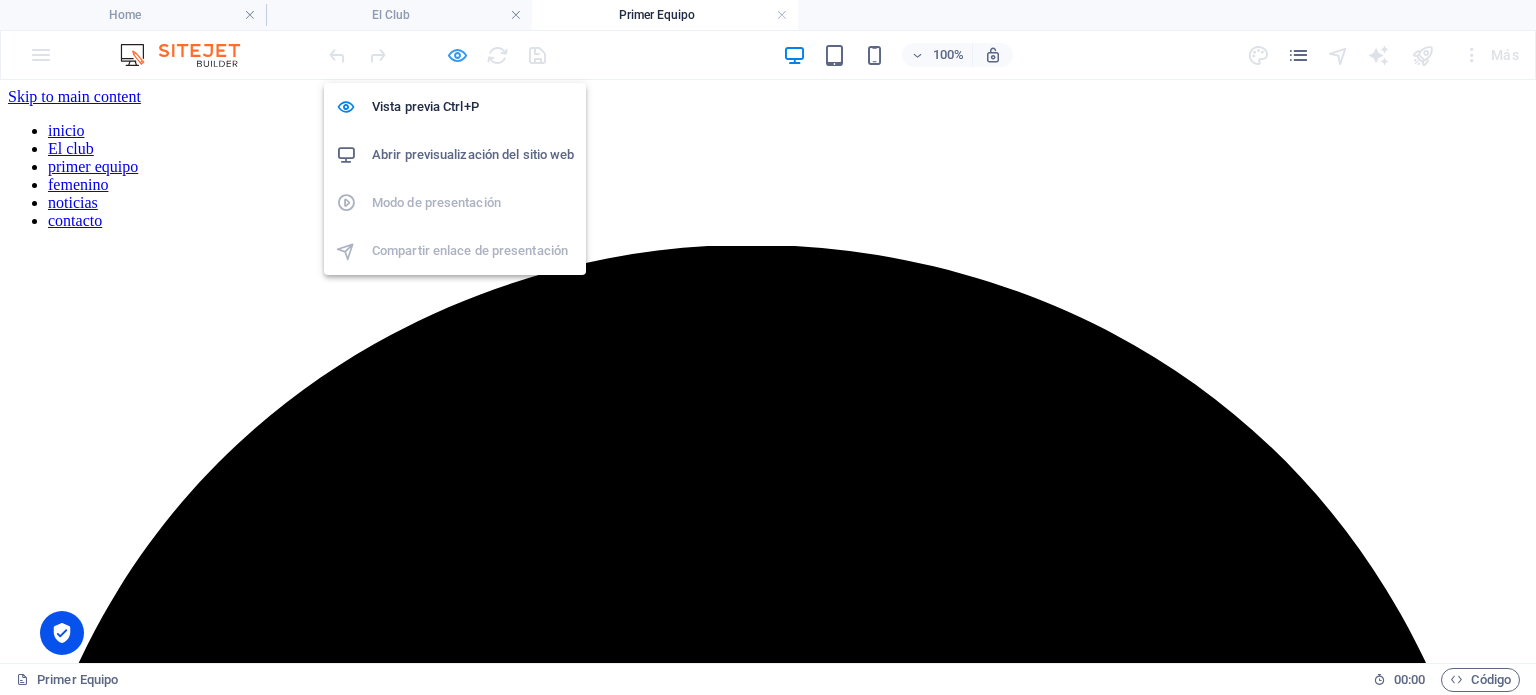click at bounding box center (457, 55) 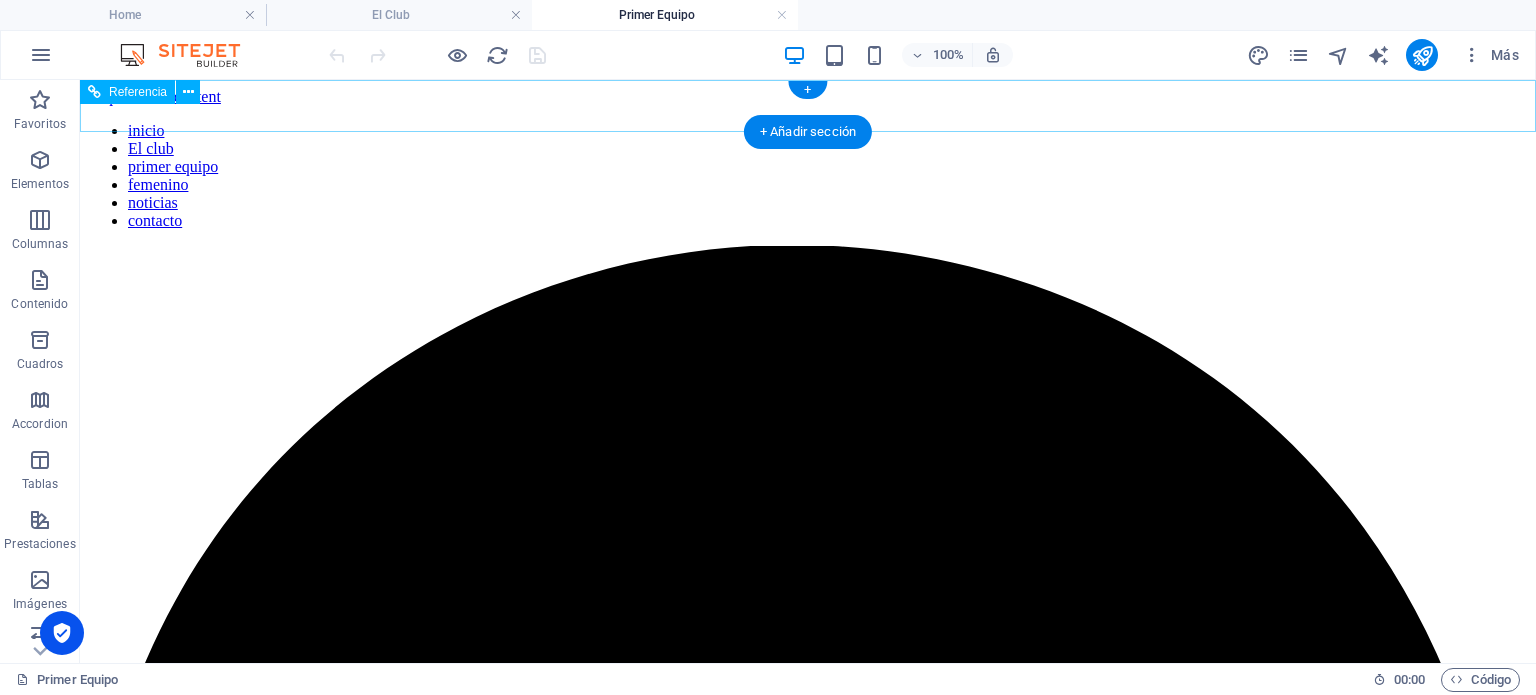 click on "inicio El club primer equipo femenino noticias contacto" at bounding box center (808, 176) 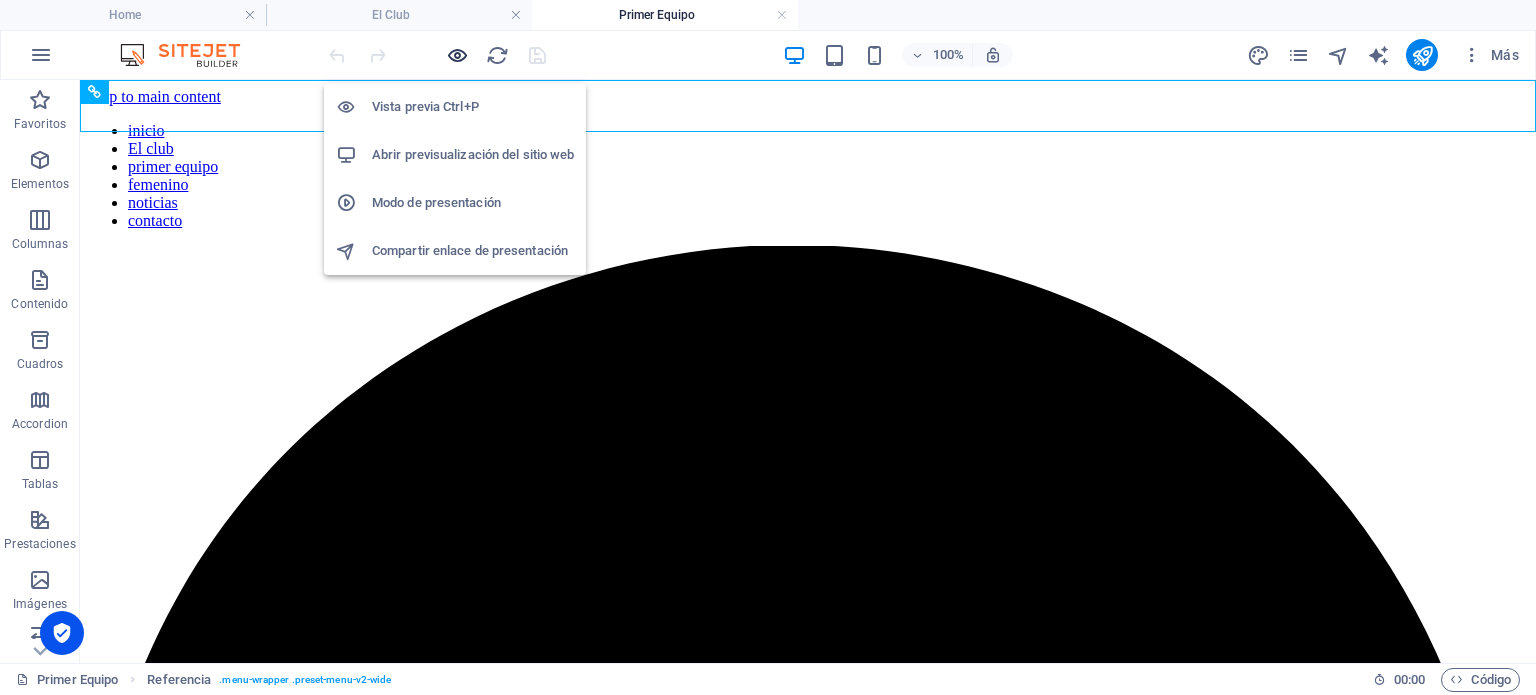 click at bounding box center [457, 55] 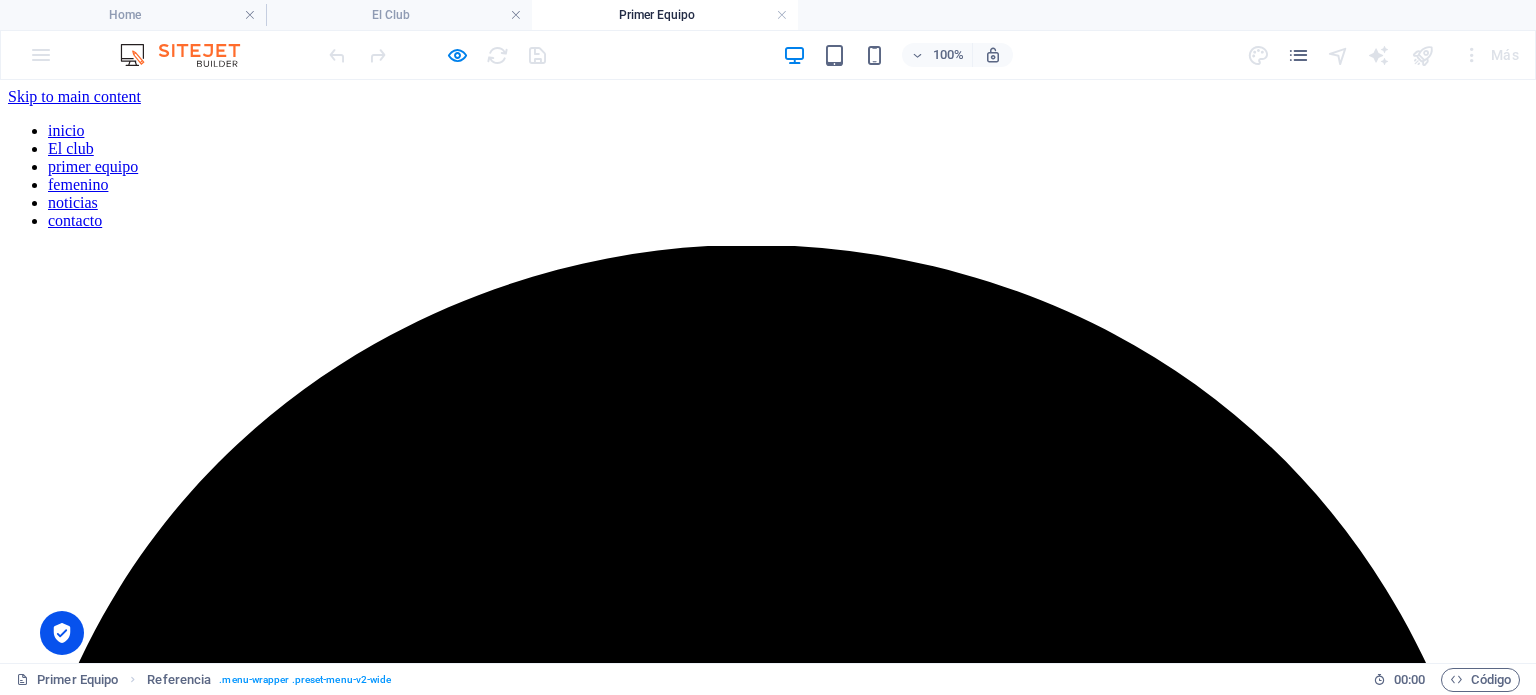 click on "femenino" at bounding box center [78, 184] 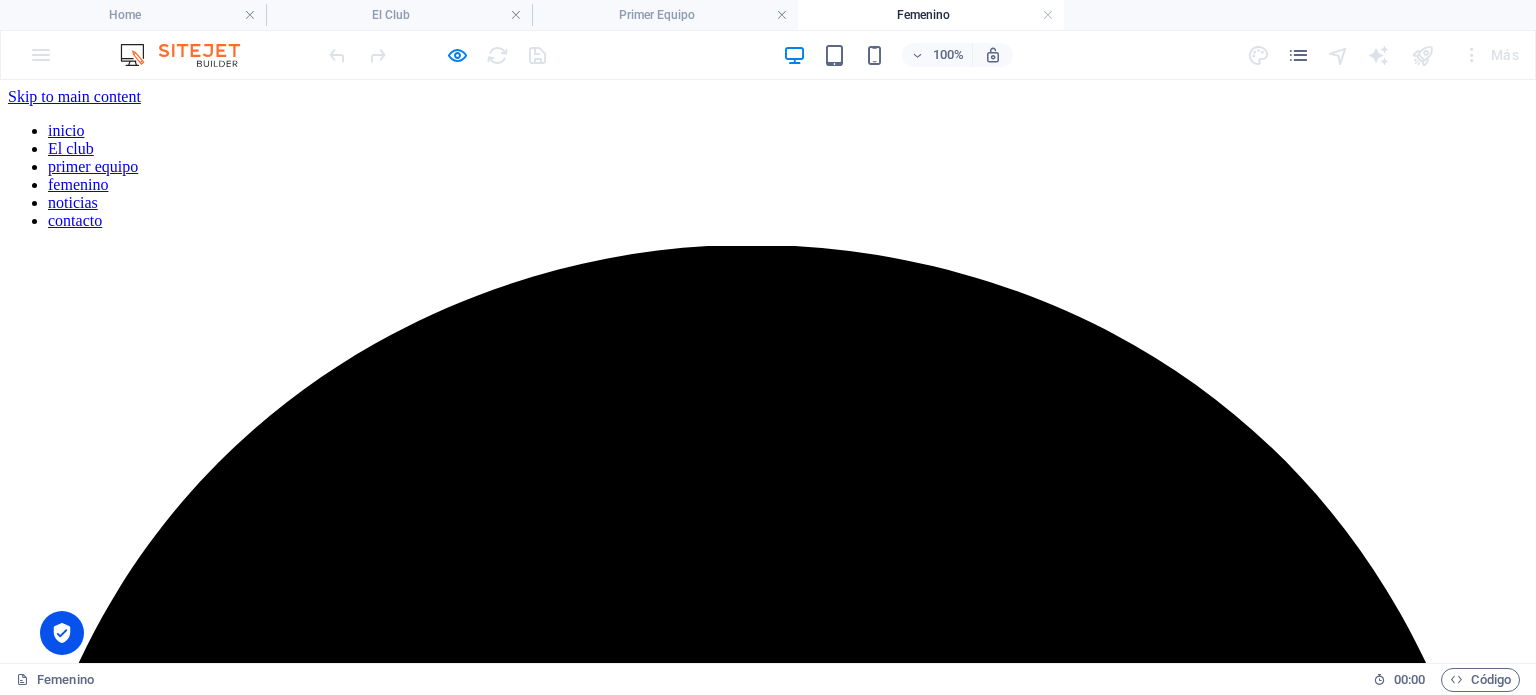 scroll, scrollTop: 0, scrollLeft: 0, axis: both 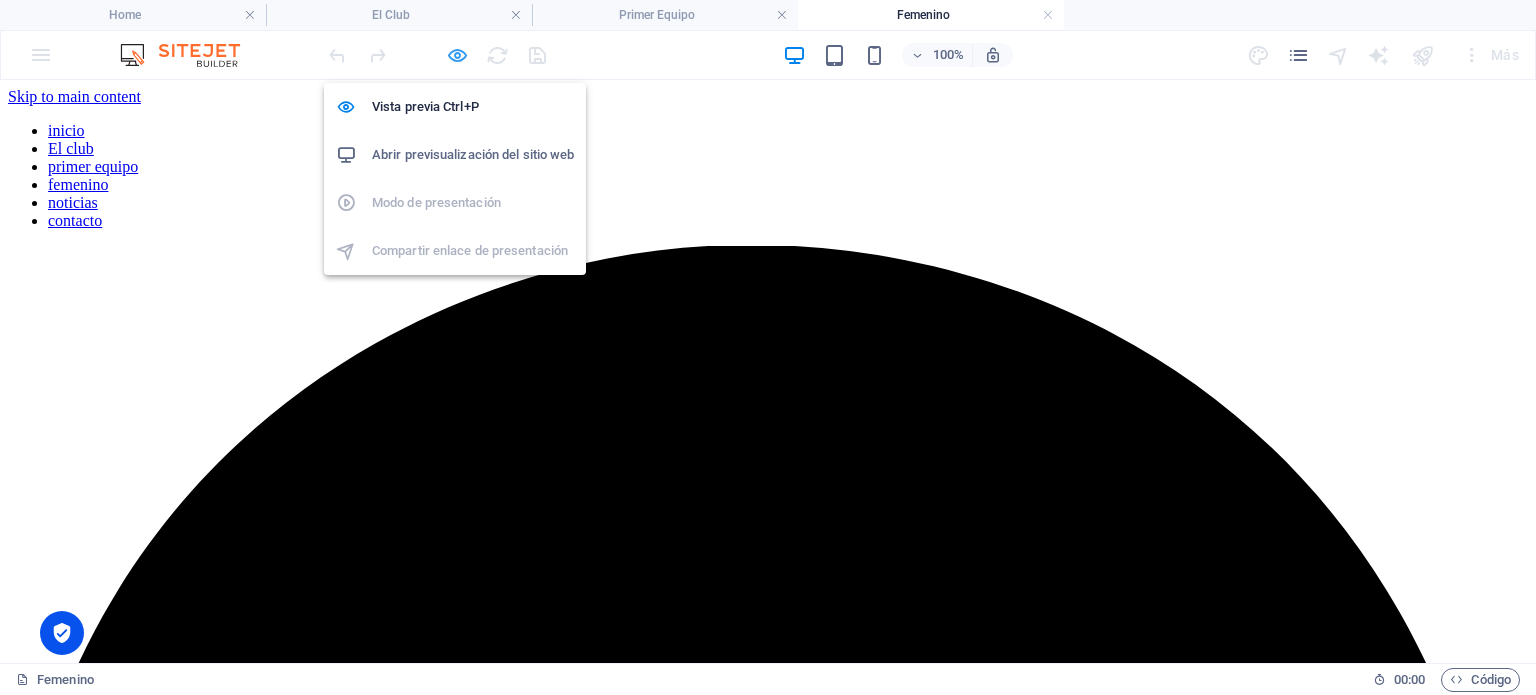 click at bounding box center [457, 55] 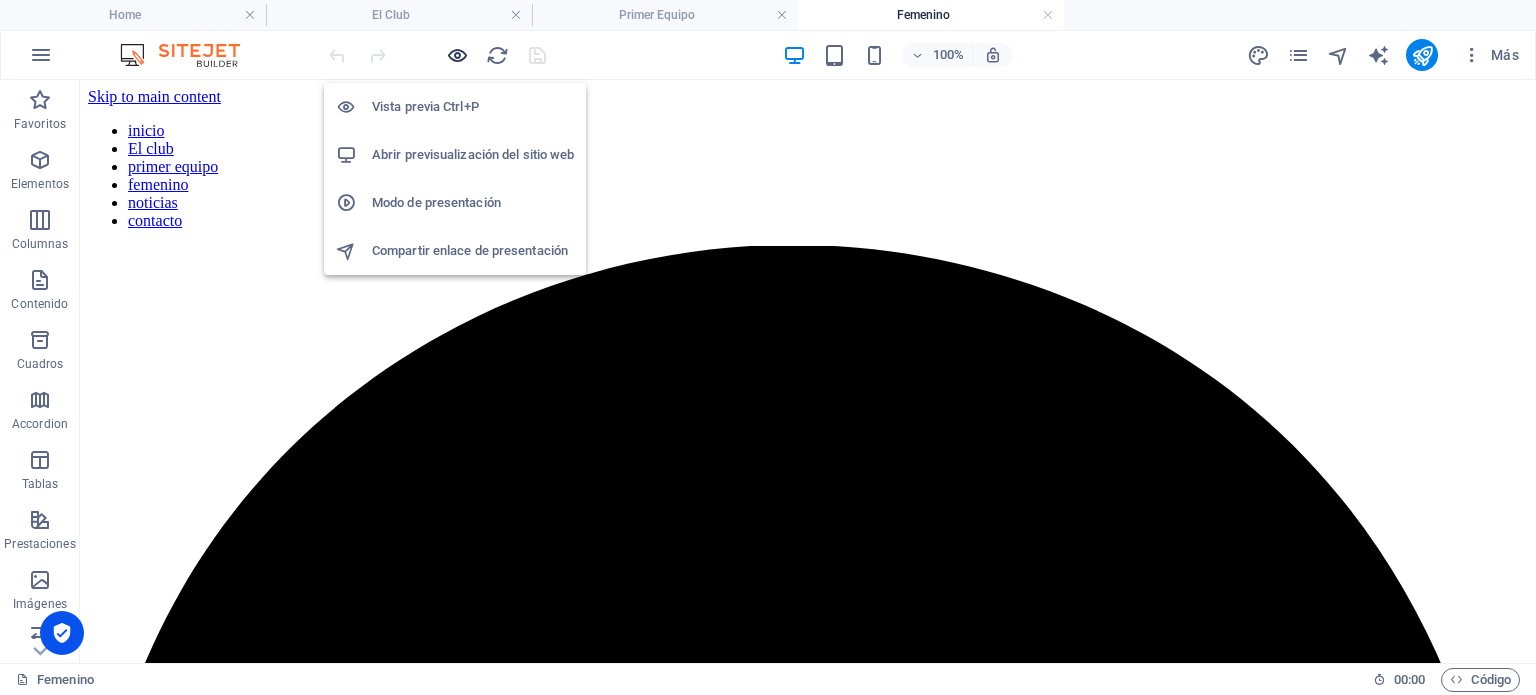 click at bounding box center [457, 55] 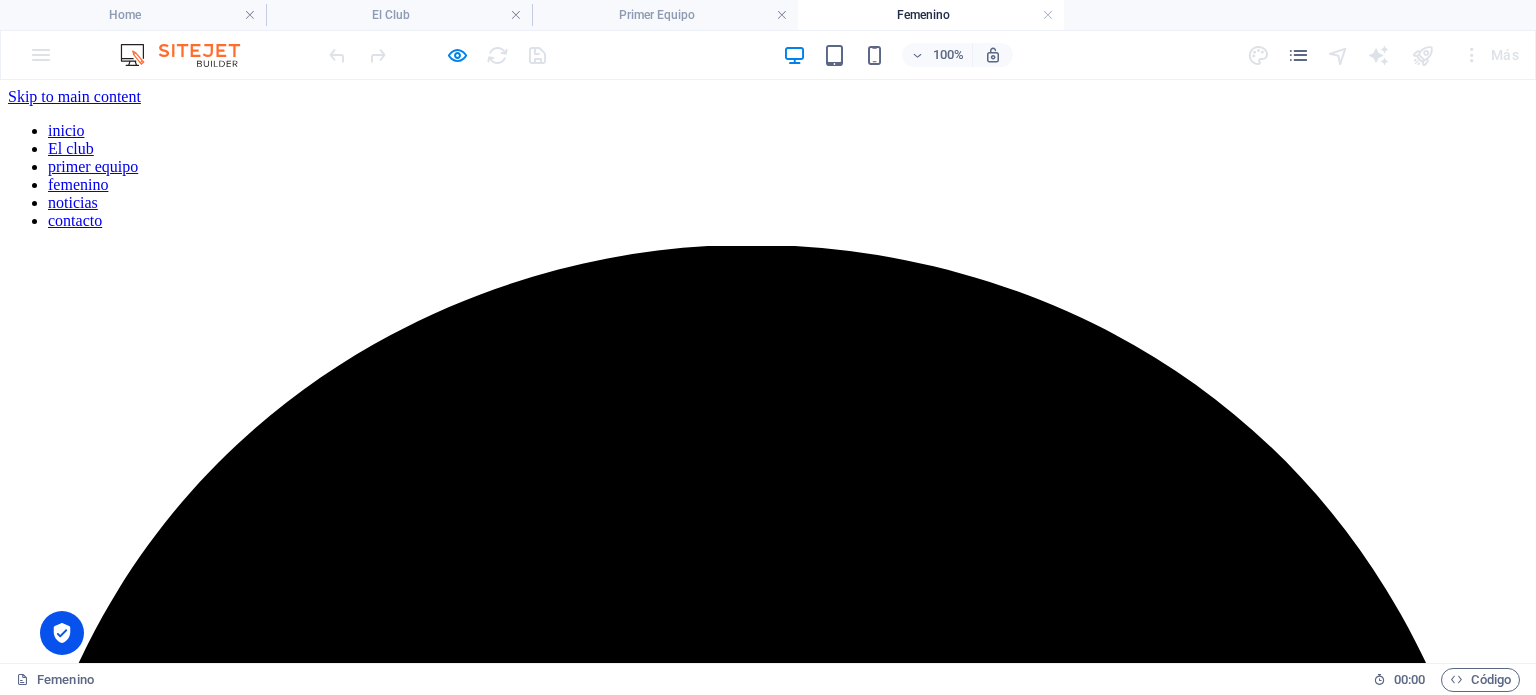 click on "noticias" at bounding box center (73, 202) 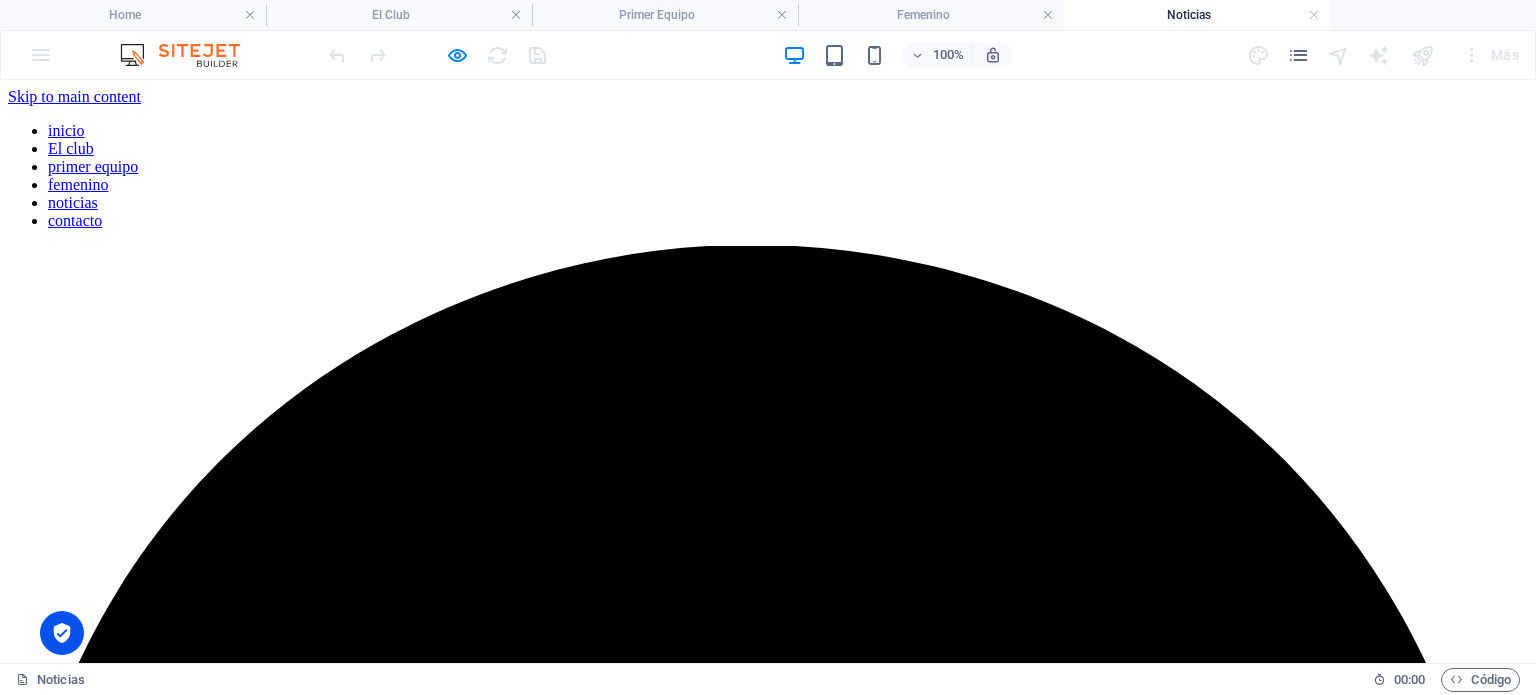 scroll, scrollTop: 0, scrollLeft: 0, axis: both 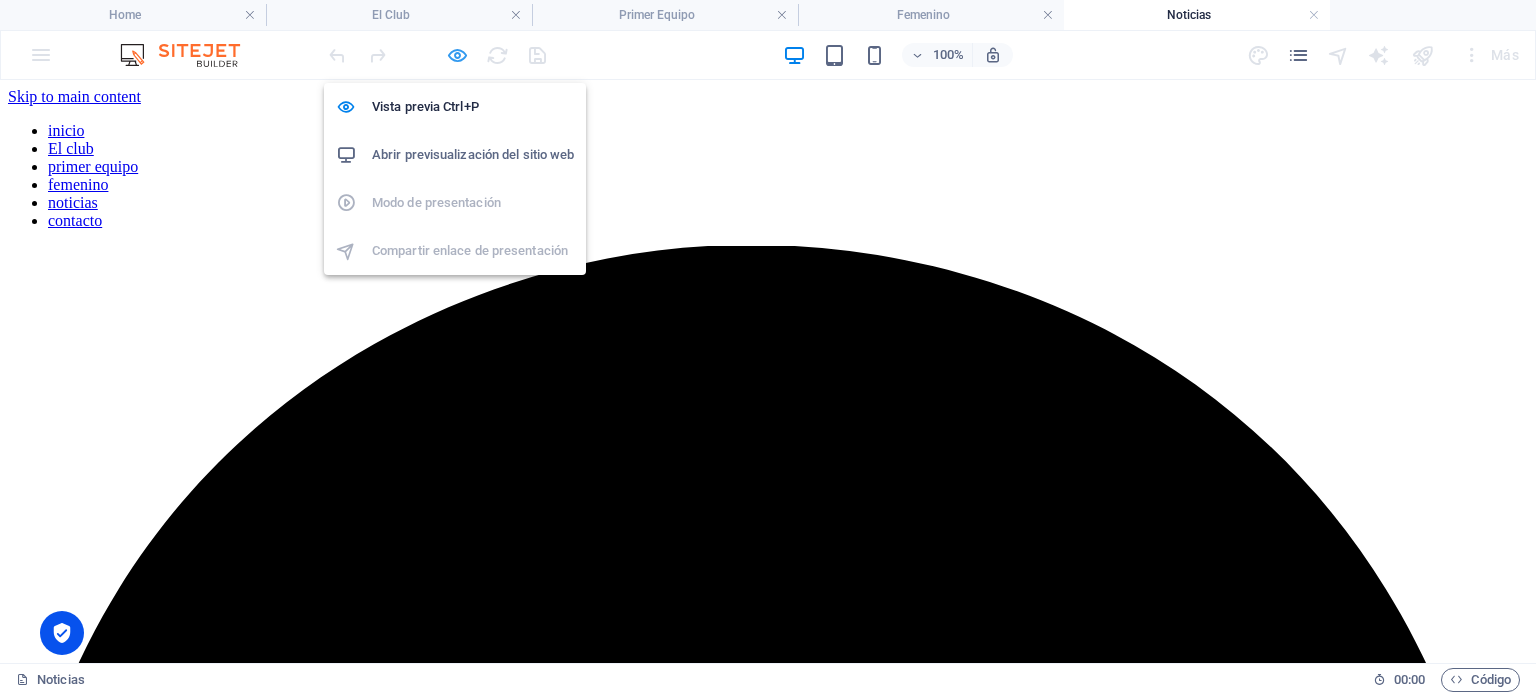 click at bounding box center [457, 55] 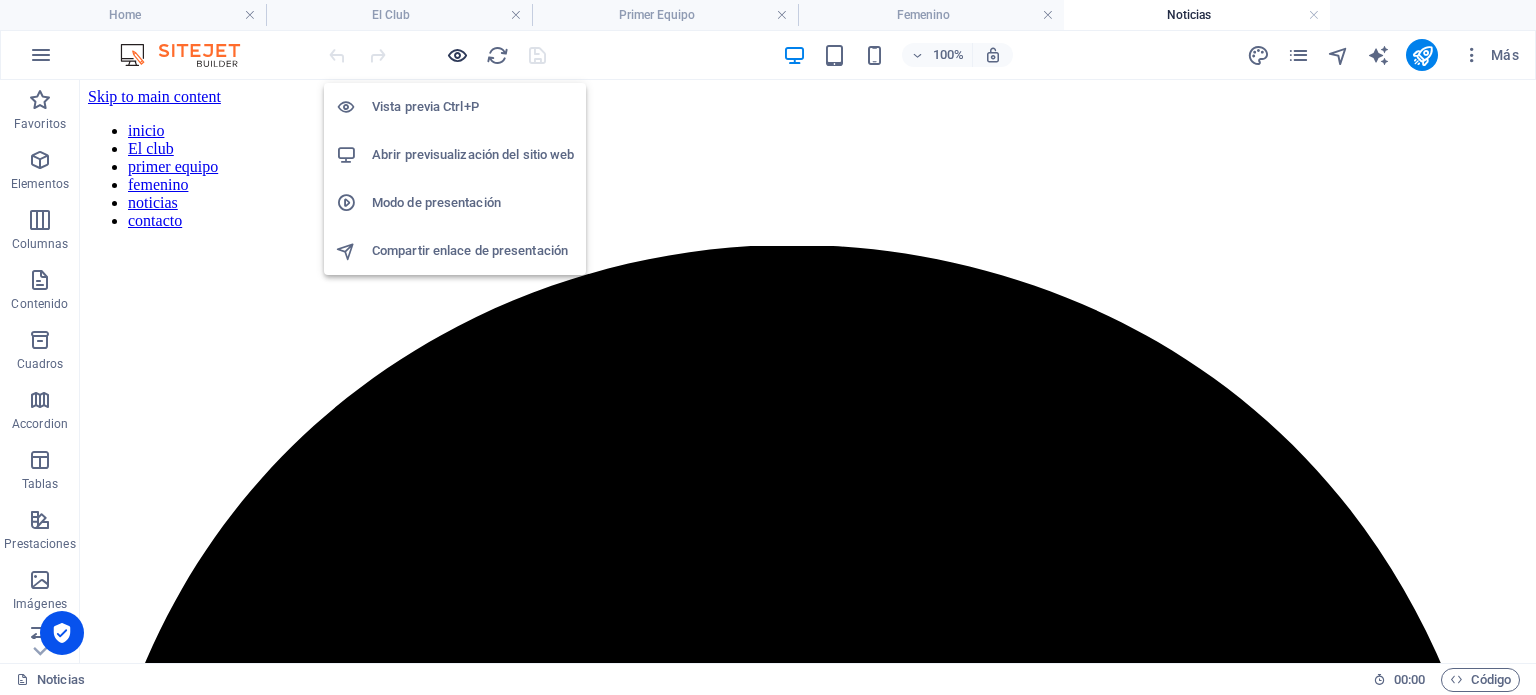 click at bounding box center (457, 55) 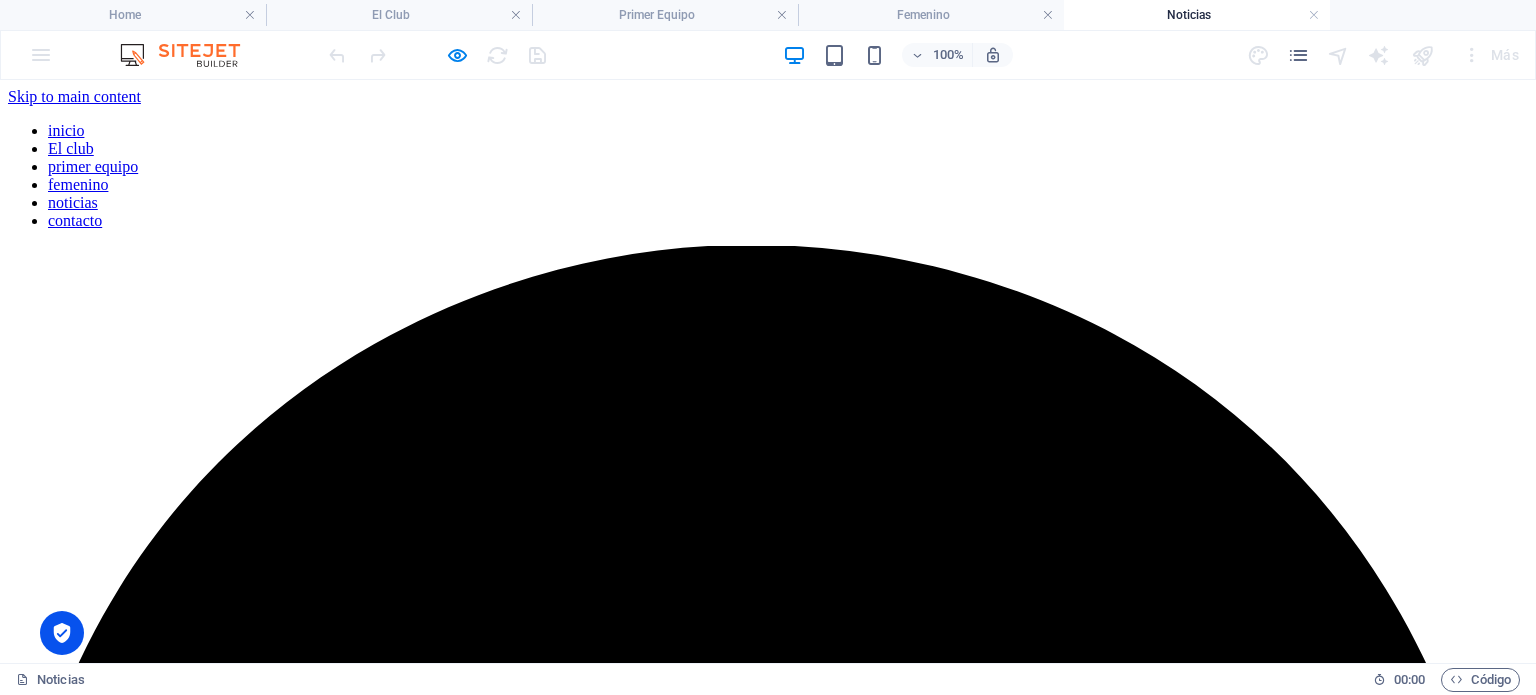 click on "contacto" at bounding box center [75, 220] 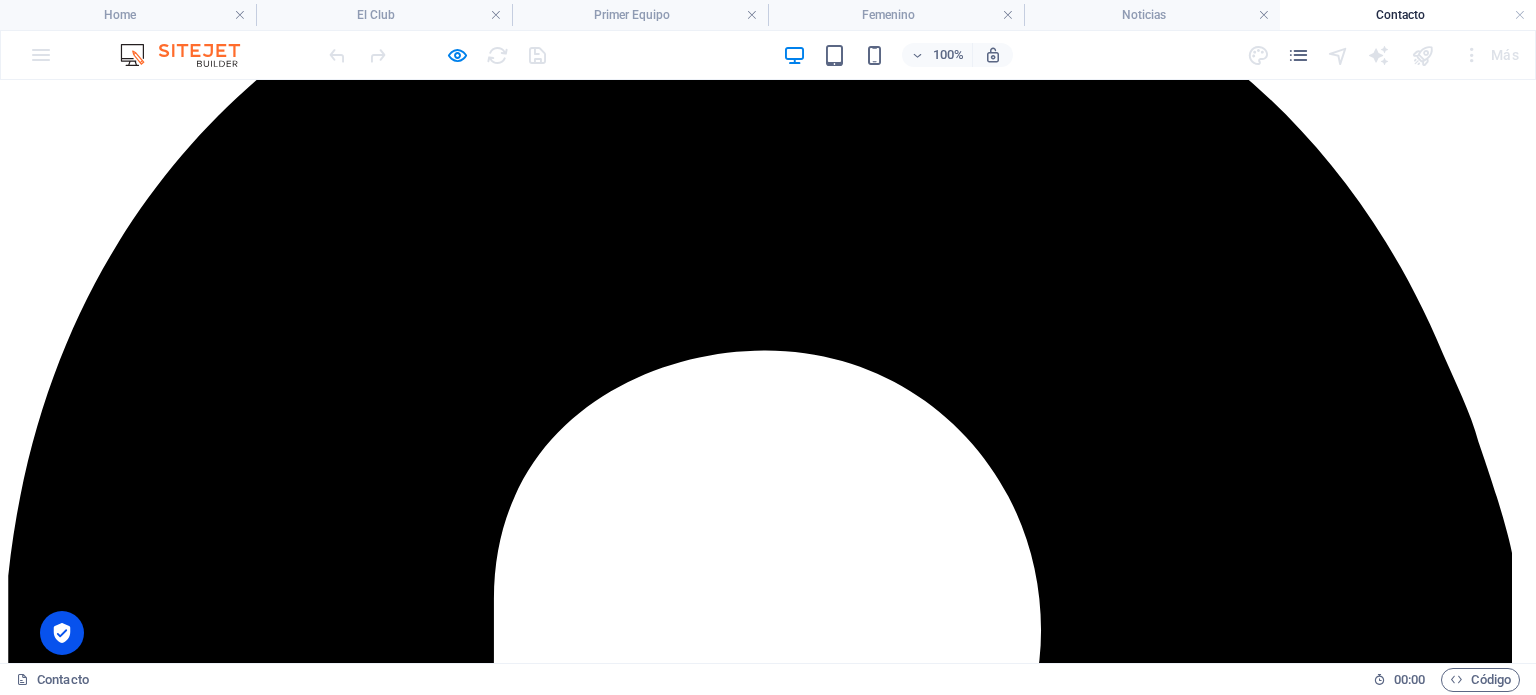 scroll, scrollTop: 344, scrollLeft: 0, axis: vertical 